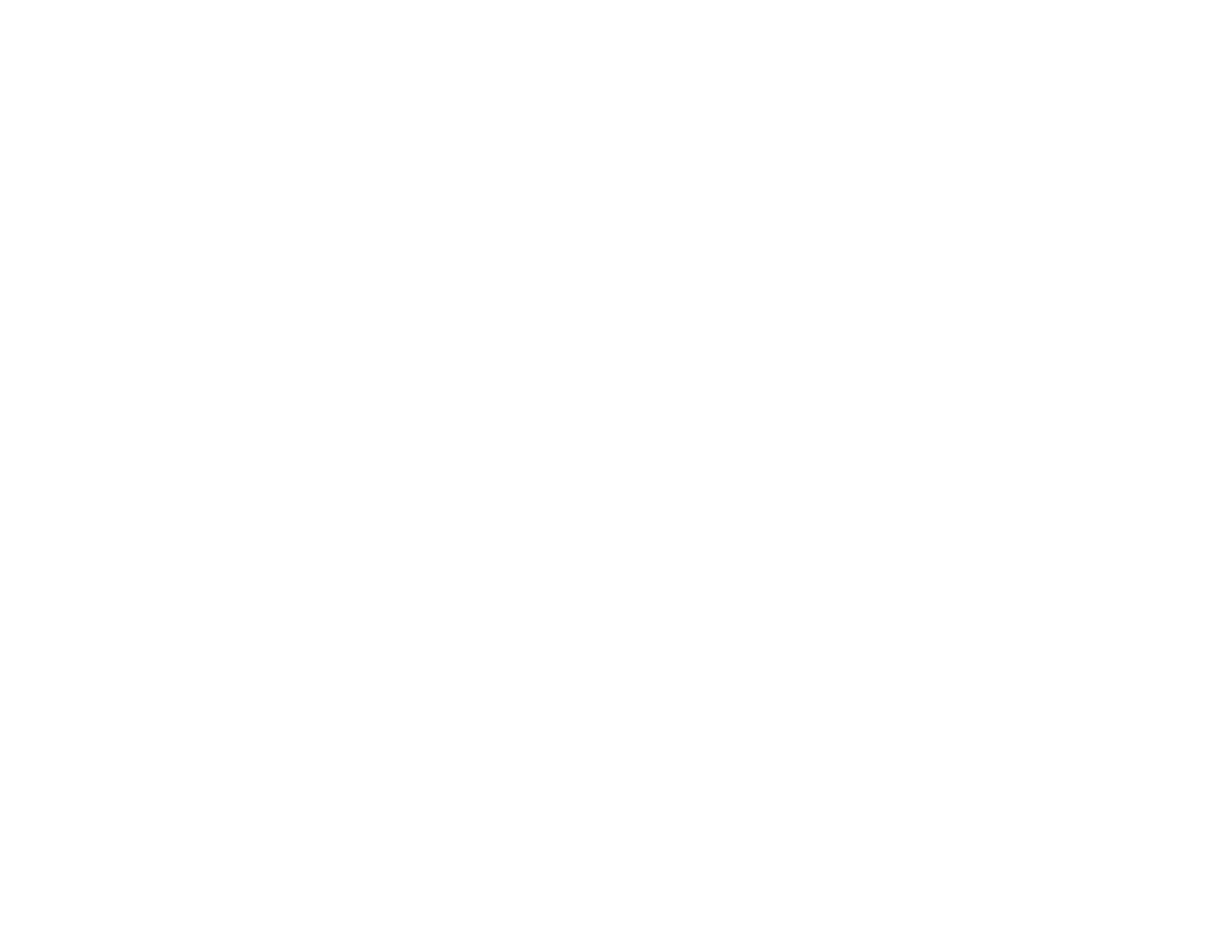 scroll, scrollTop: 0, scrollLeft: 0, axis: both 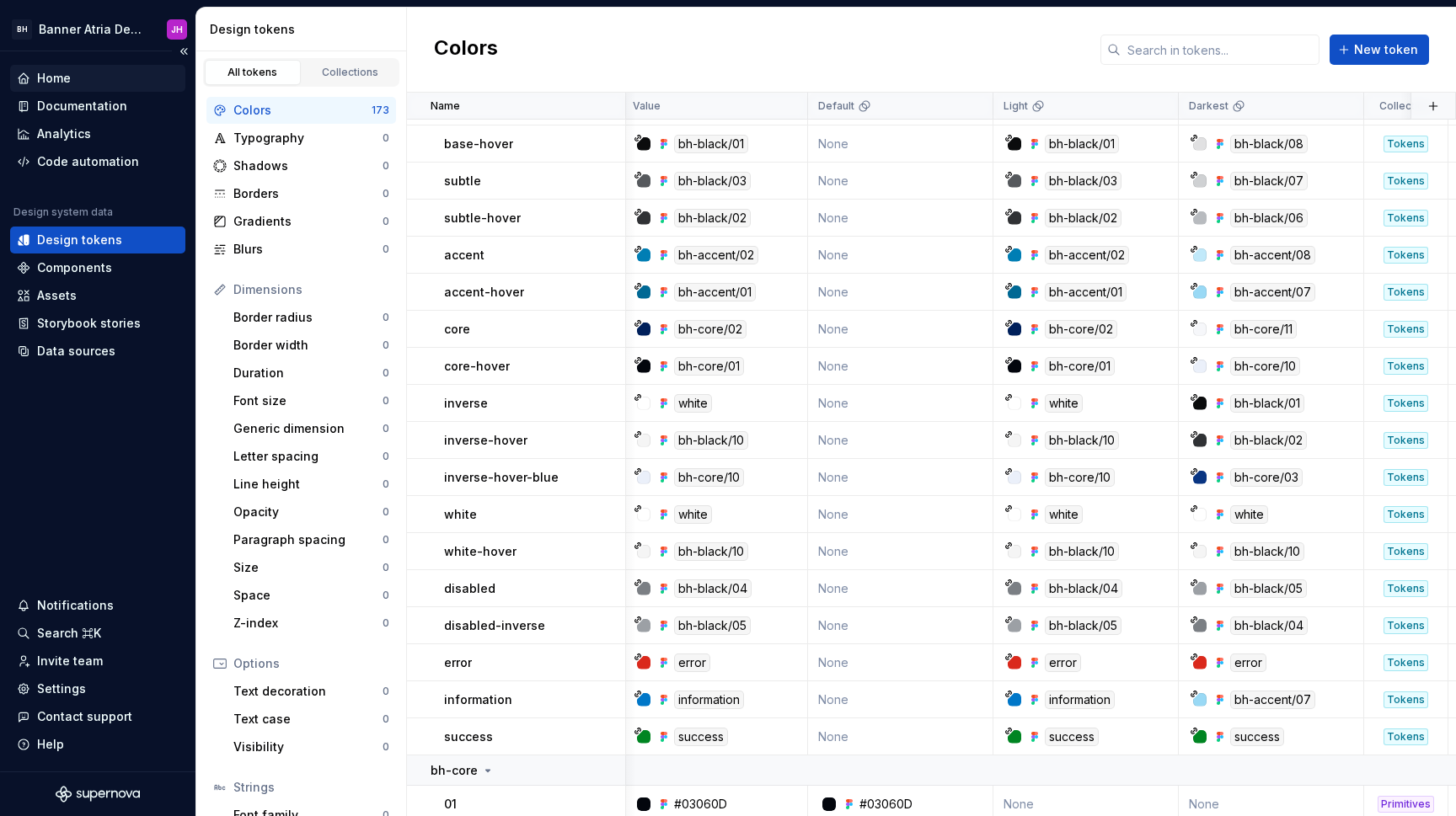click on "Home" at bounding box center (98, 78) 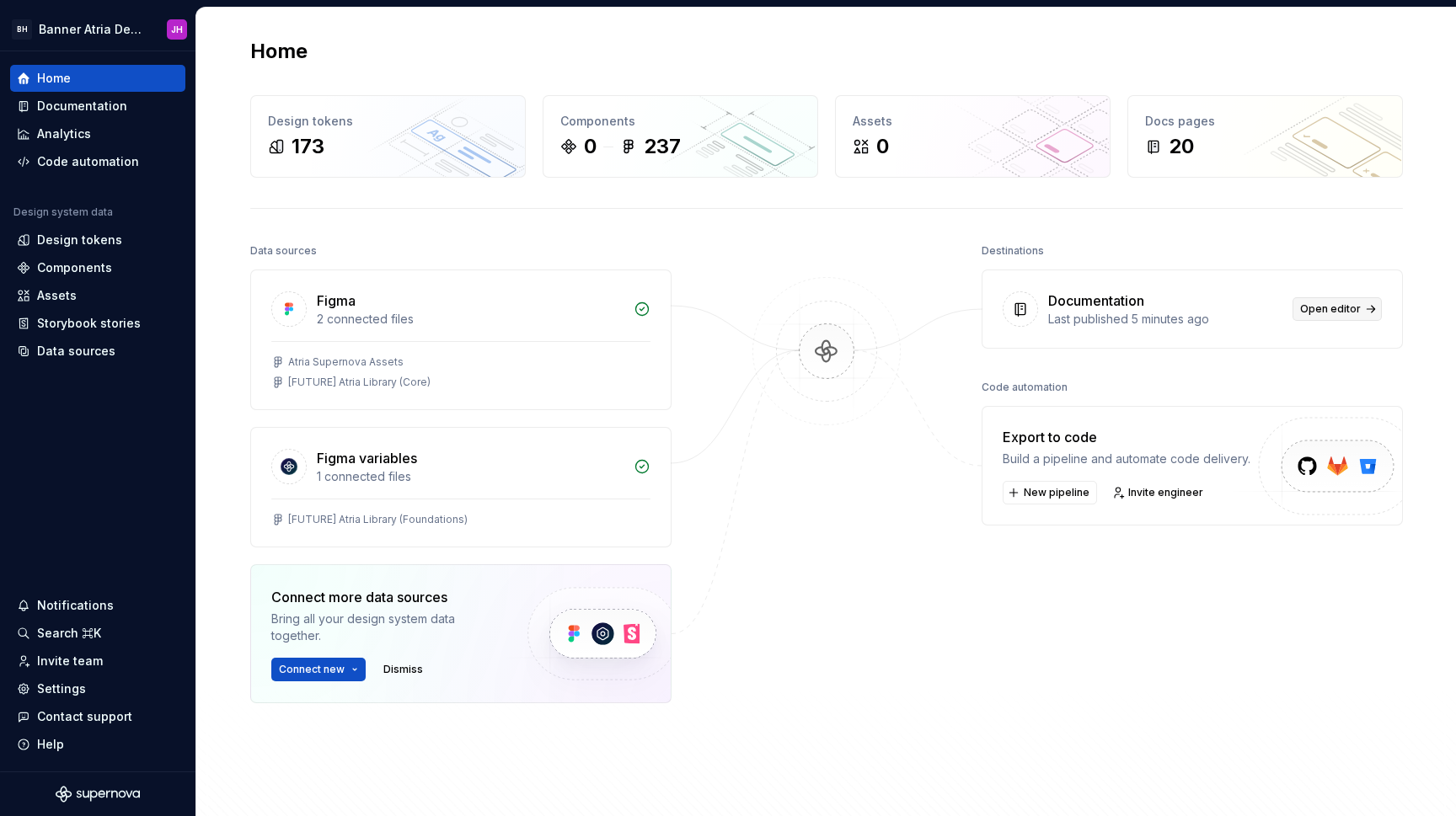 click on "Open editor" at bounding box center (1330, 309) 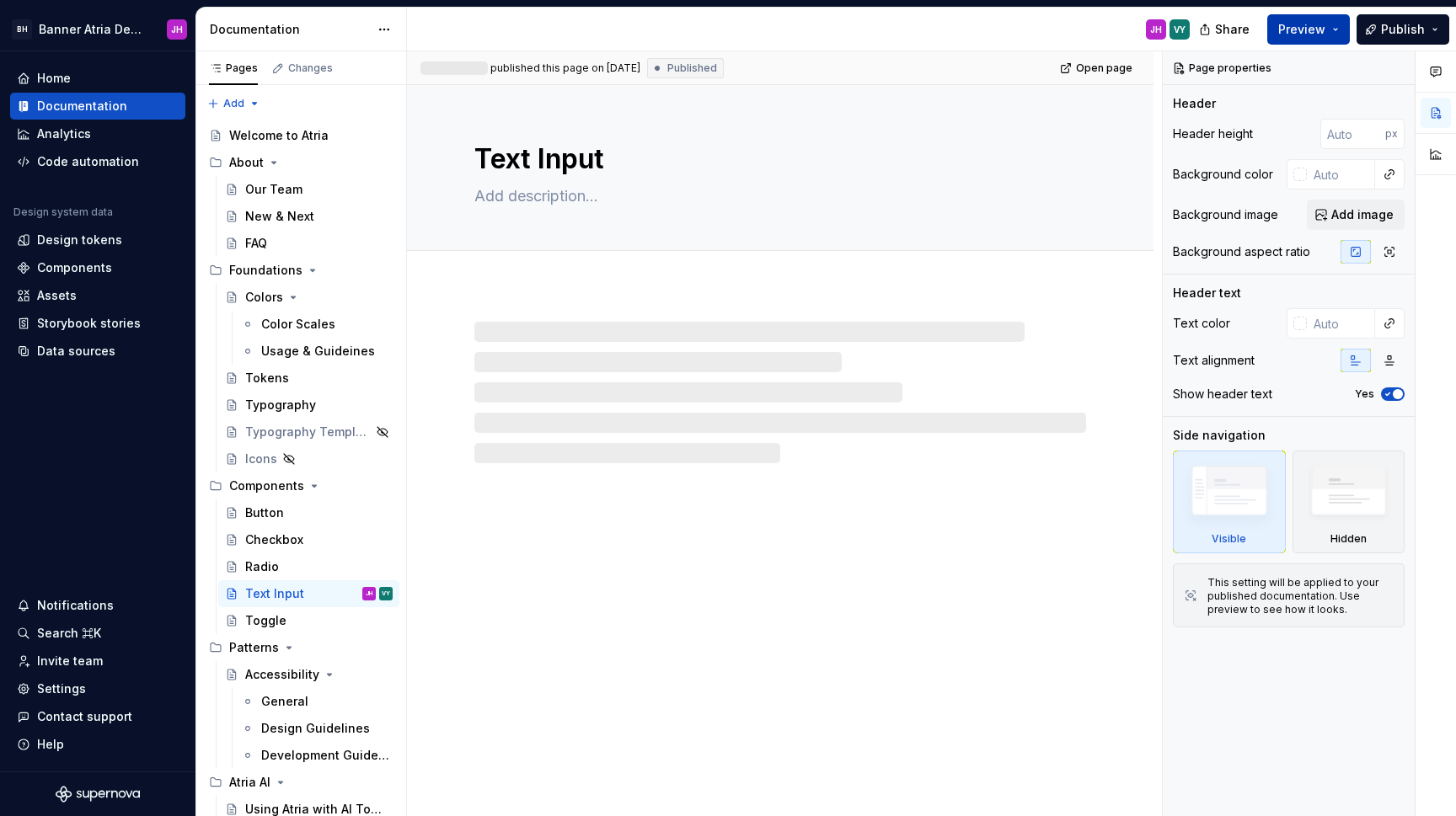 click on "Preview" at bounding box center [1302, 29] 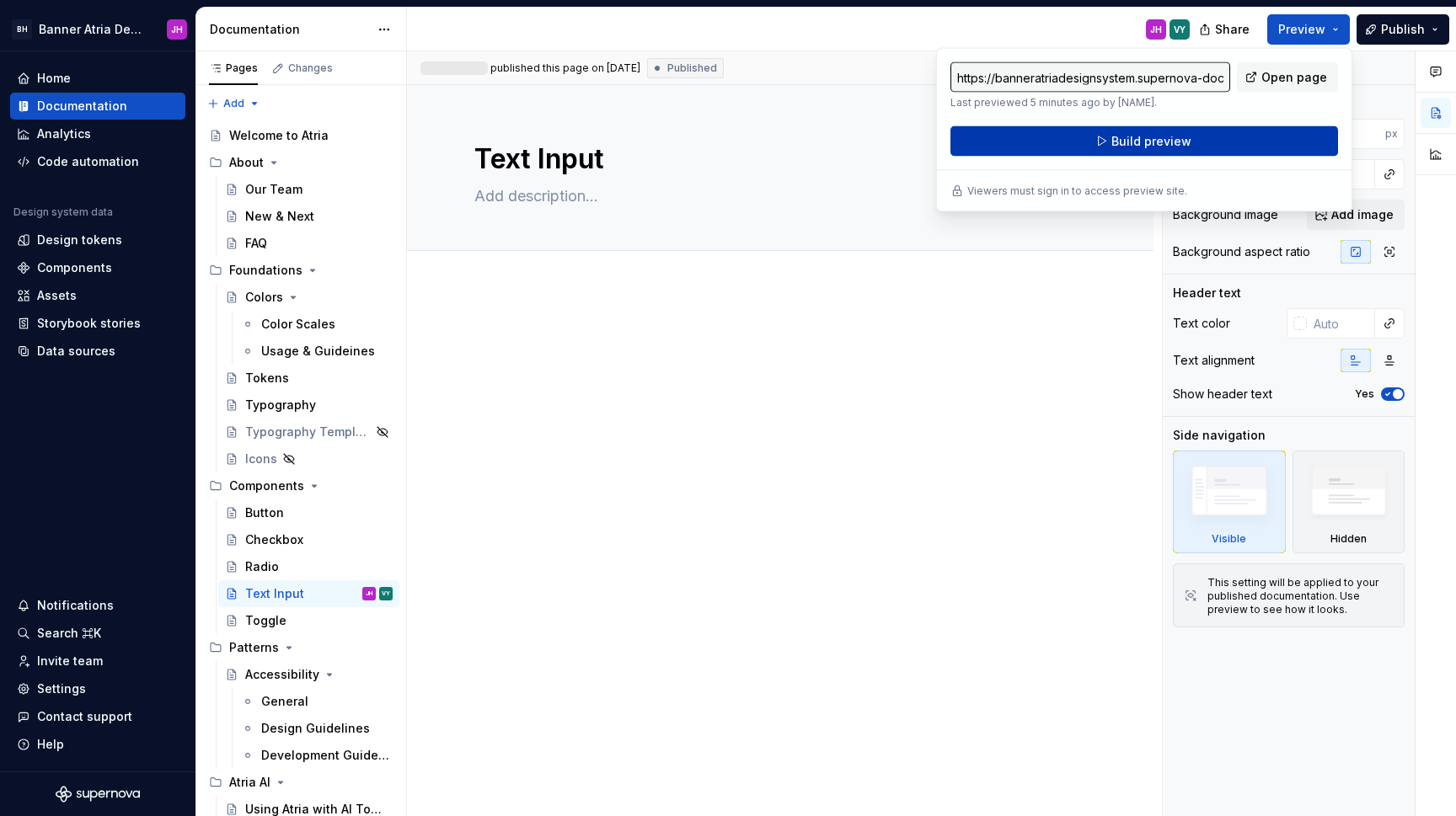 click on "Build preview" at bounding box center (1144, 141) 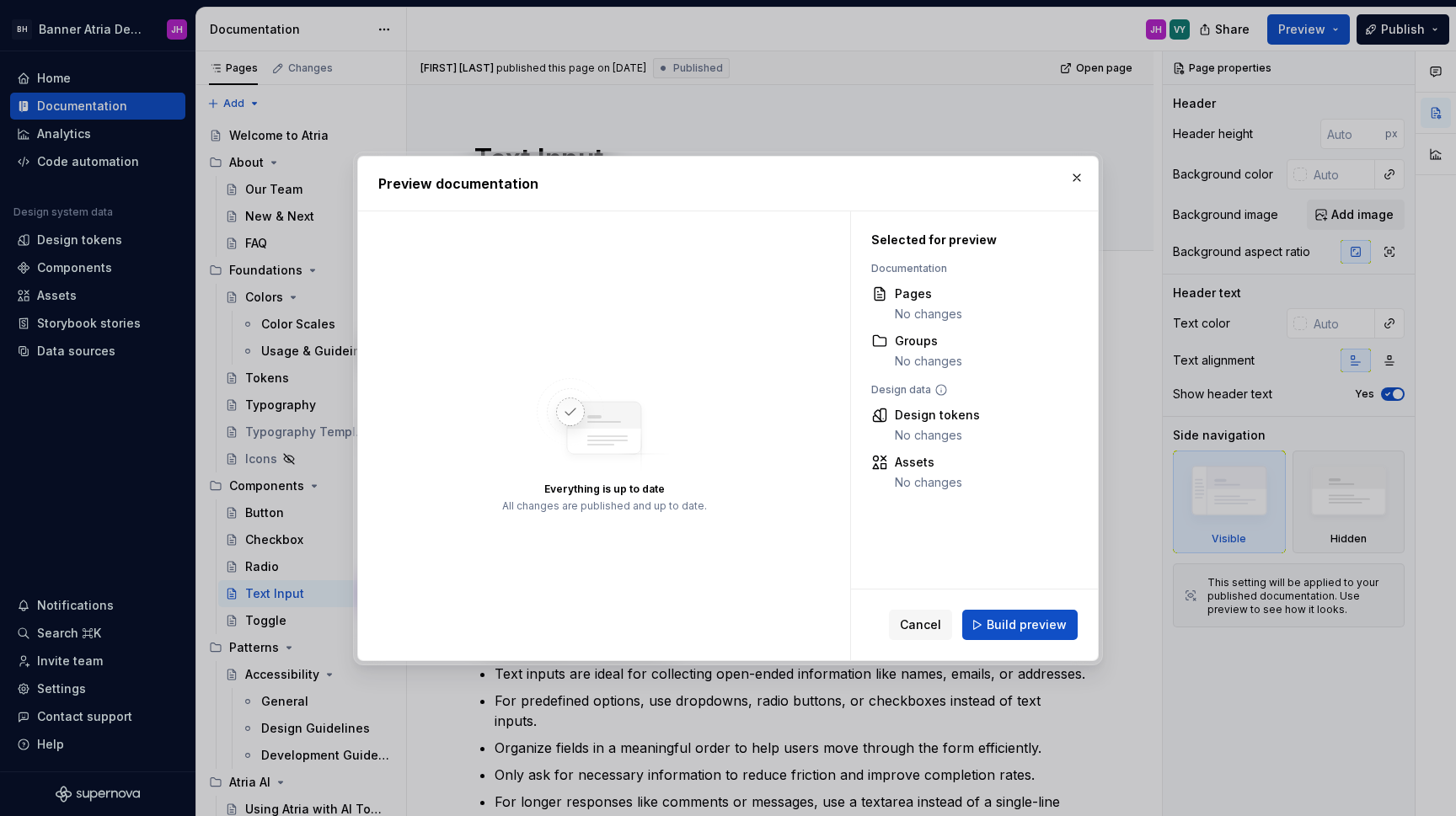 click on "Build preview" at bounding box center (1026, 625) 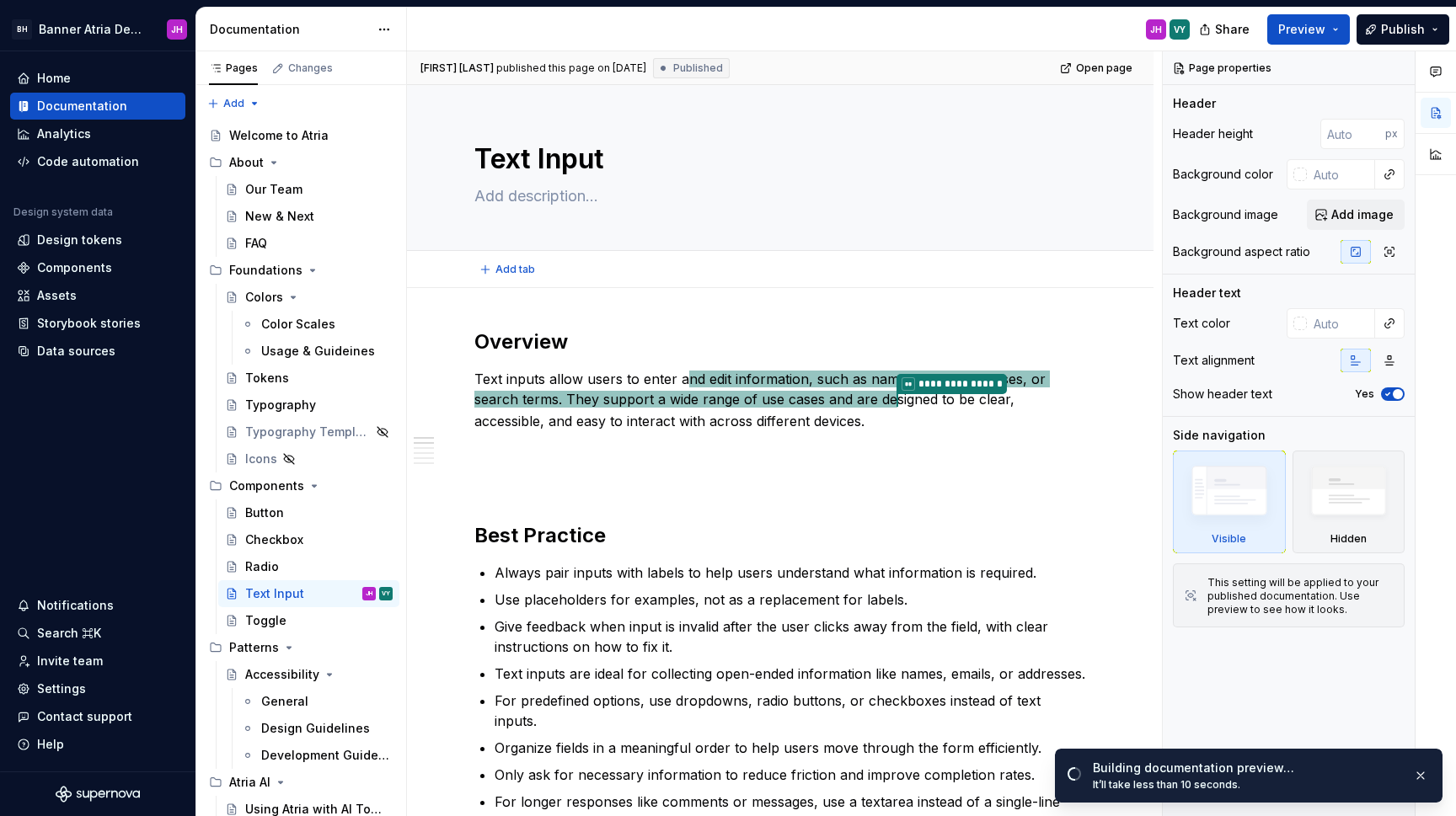 click on "Add tab" at bounding box center (780, 269) 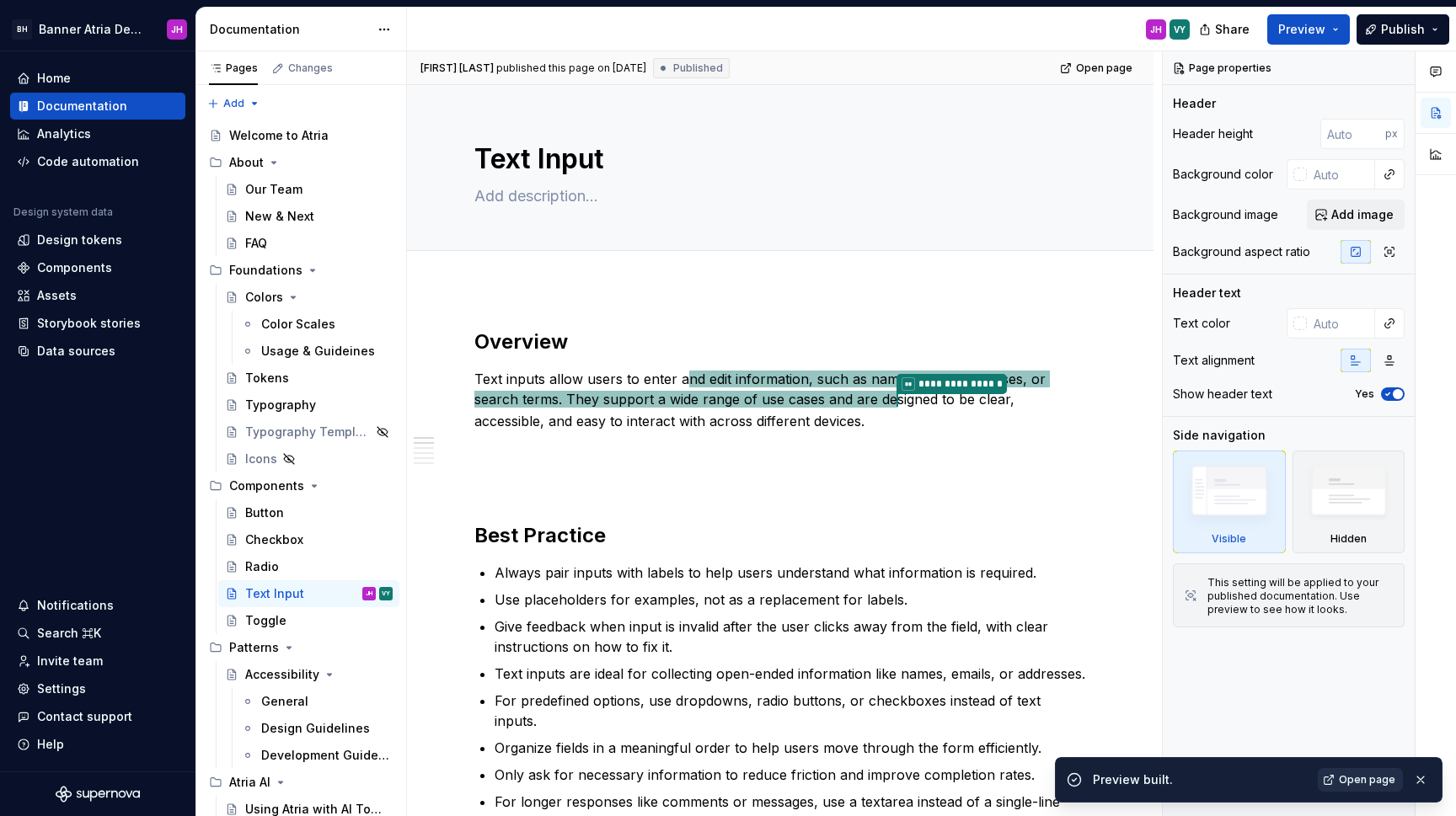 click on "Open page" at bounding box center [1367, 780] 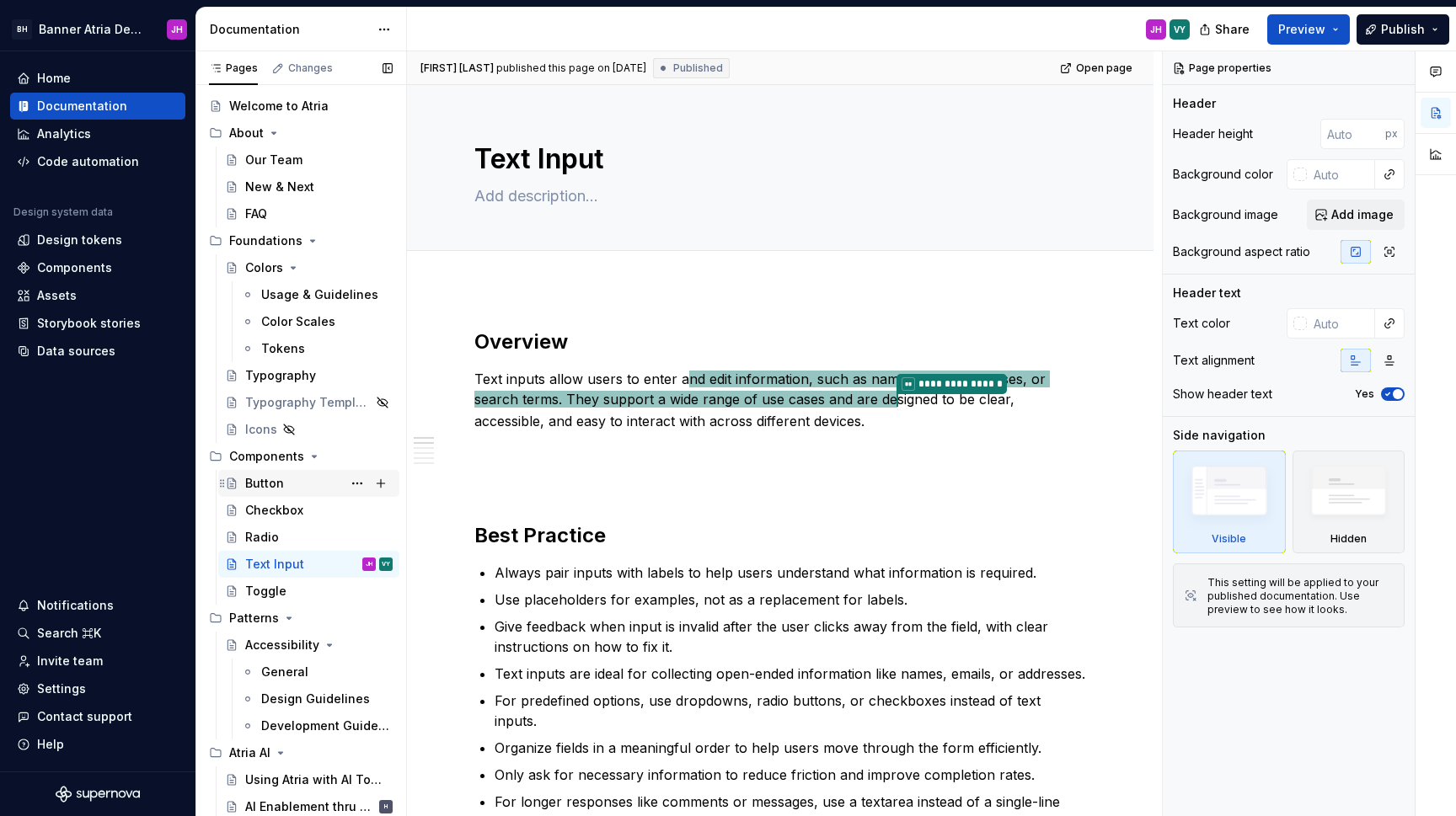 scroll, scrollTop: 29, scrollLeft: 0, axis: vertical 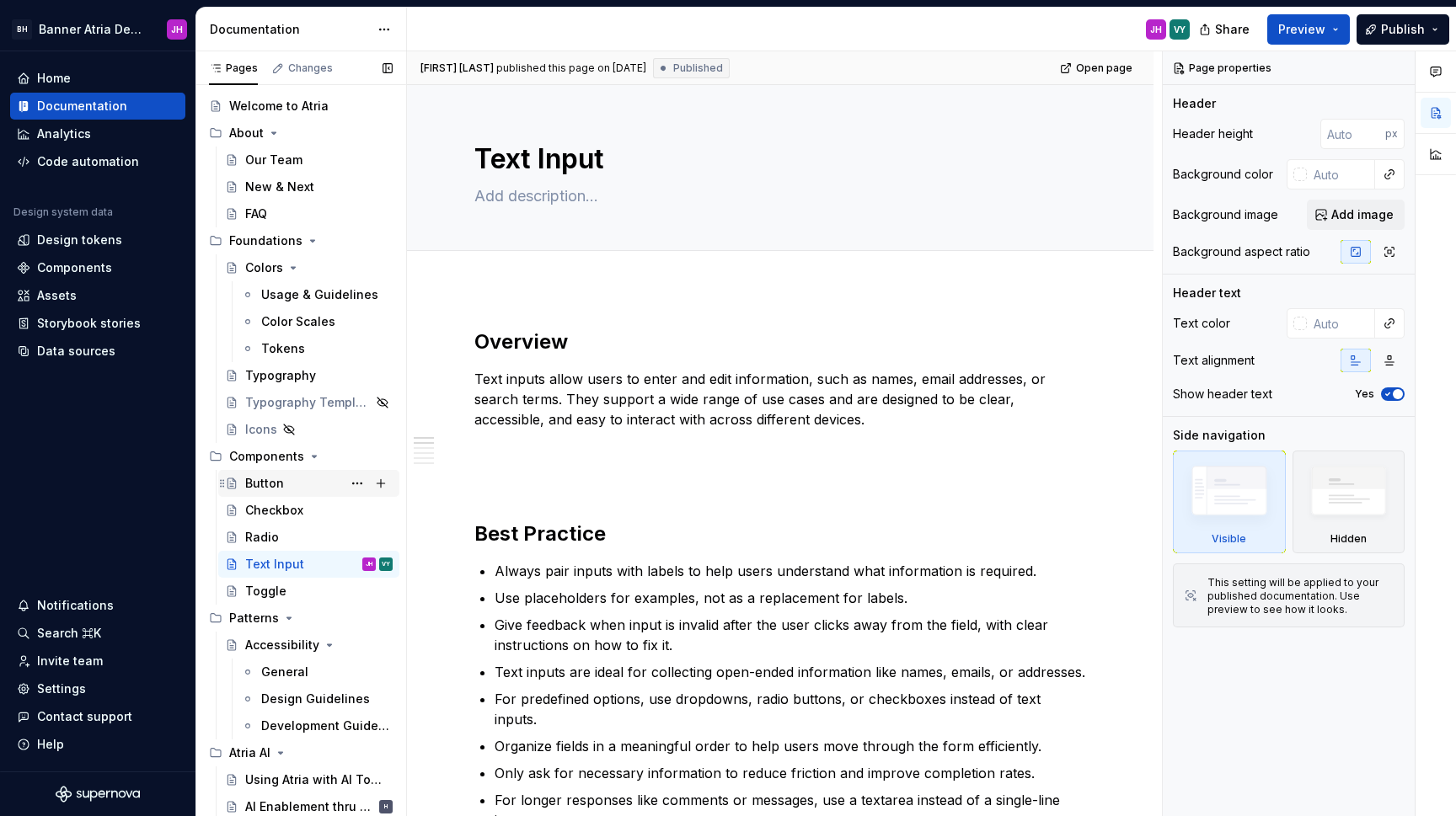 click on "Button" at bounding box center (318, 483) 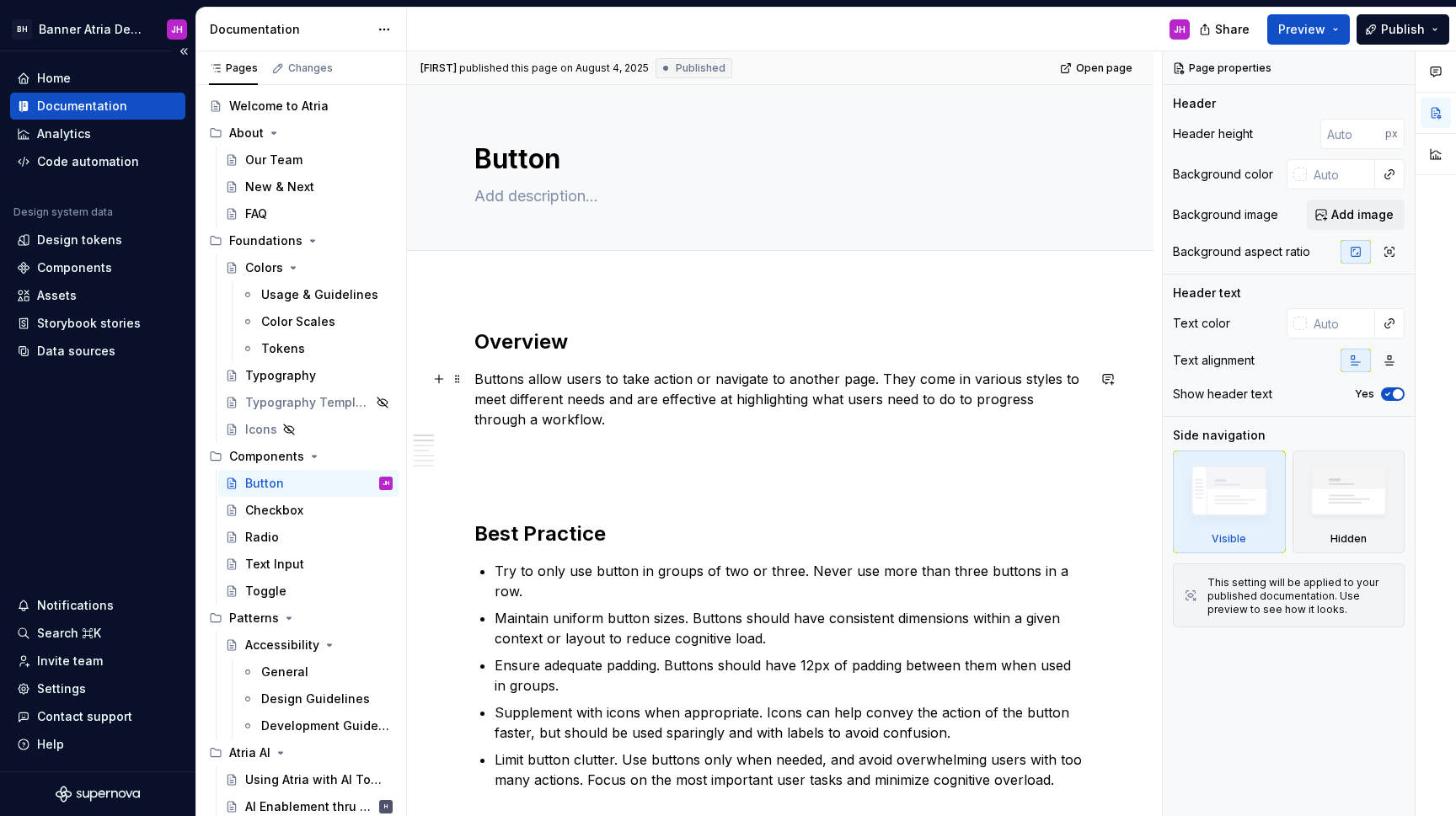 scroll, scrollTop: 0, scrollLeft: 0, axis: both 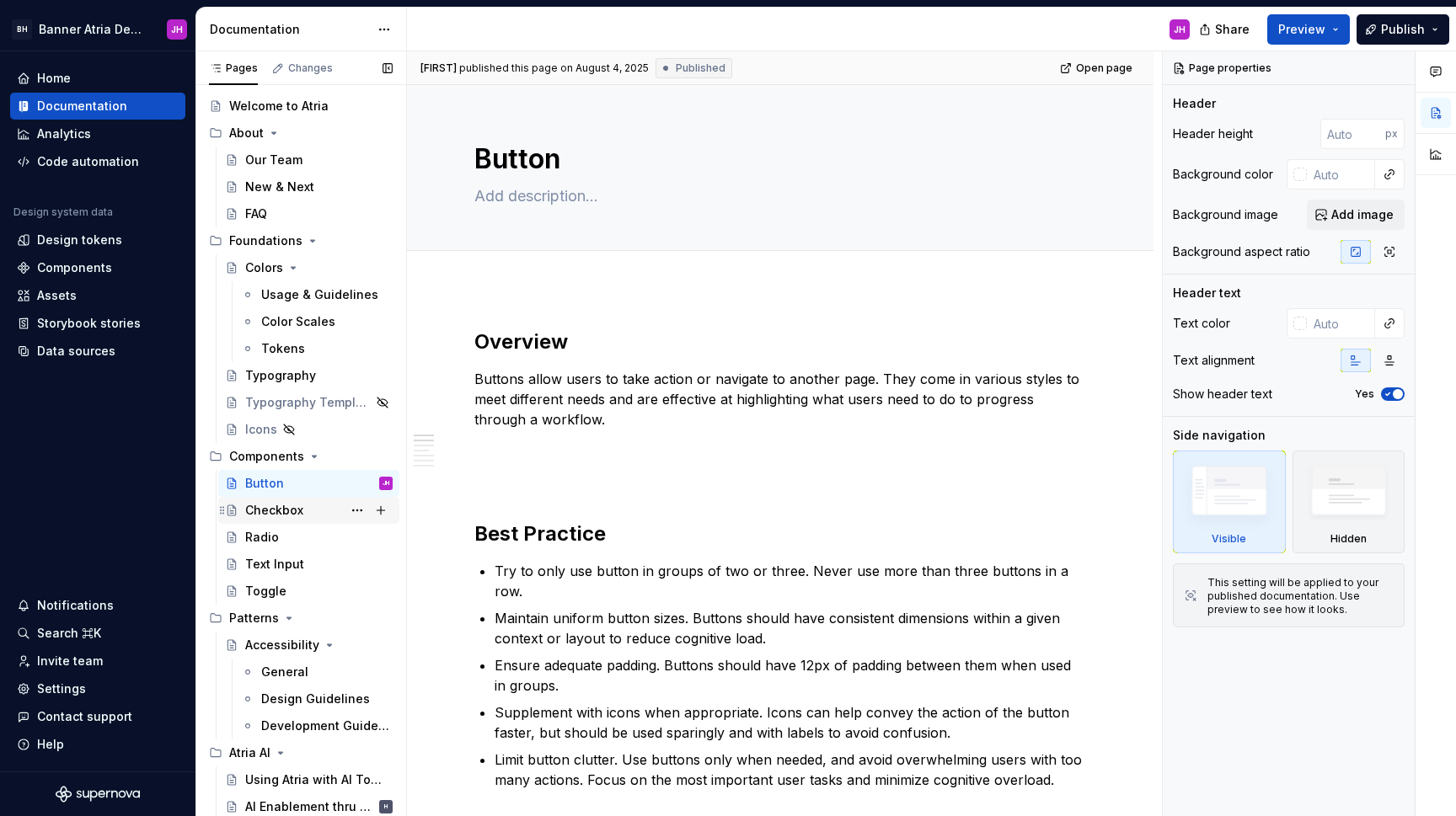 click on "Checkbox" at bounding box center [274, 510] 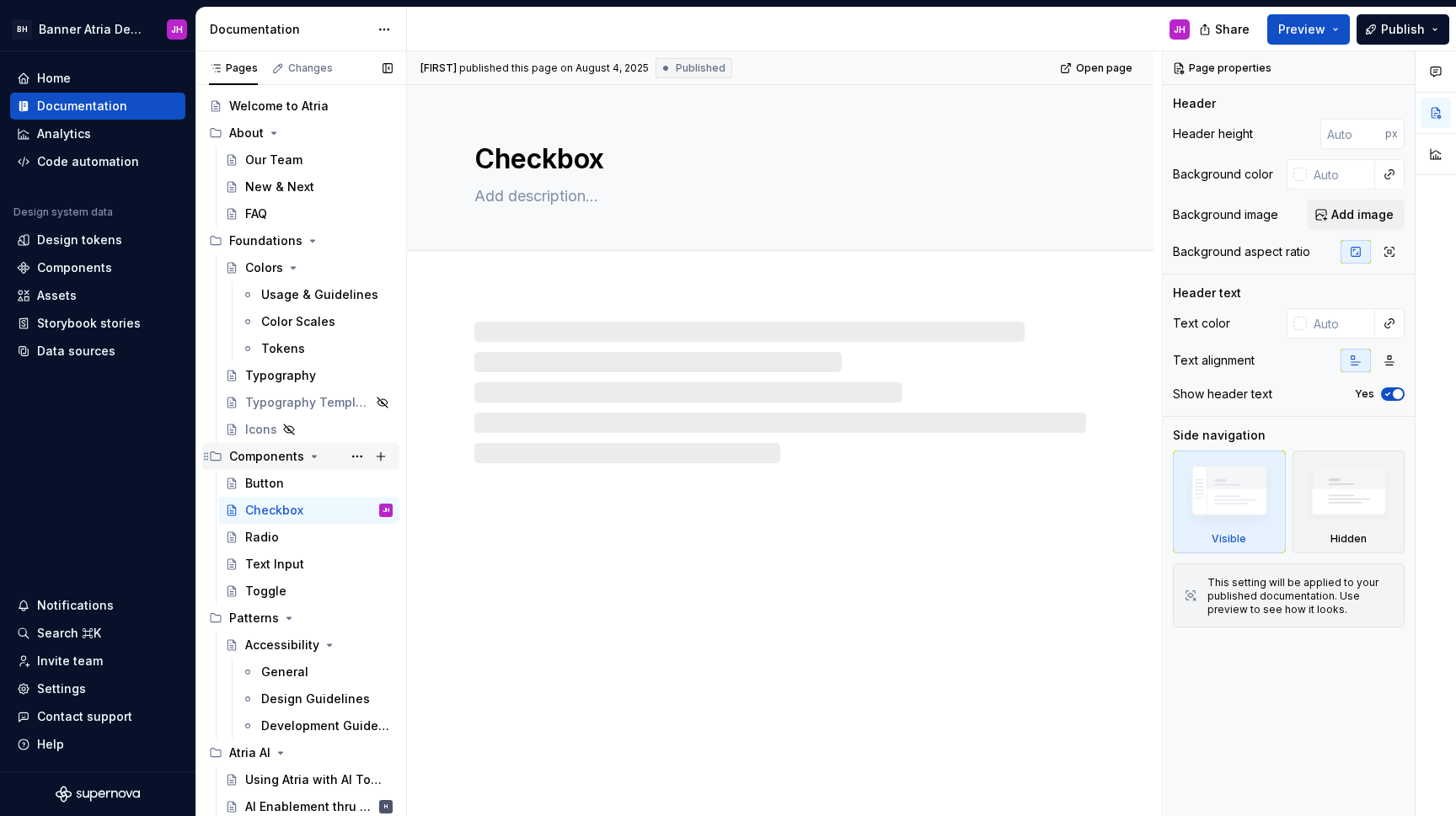 click on "Components" at bounding box center [301, 456] 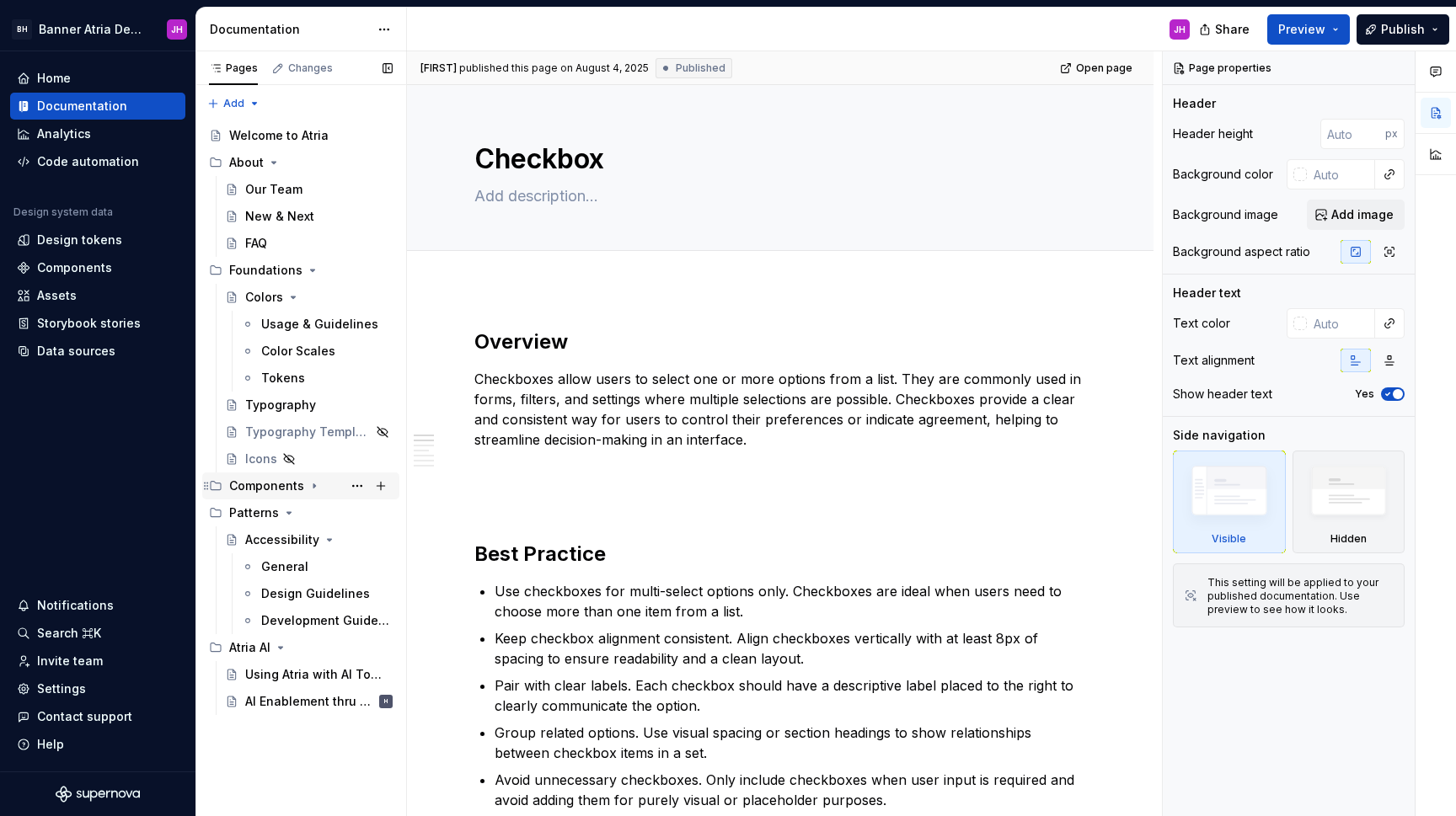 click on "Components" at bounding box center (266, 486) 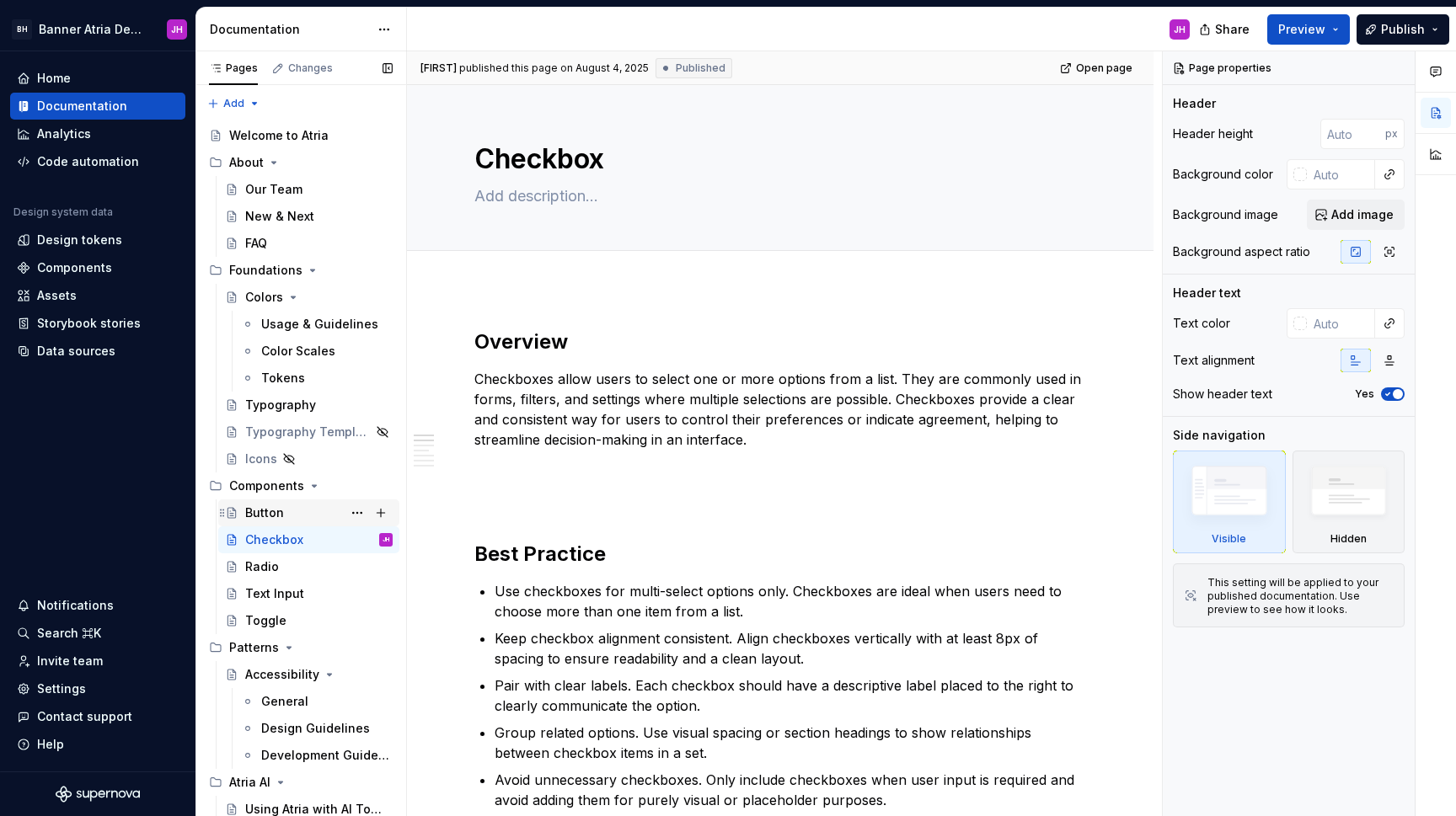 click on "Button" at bounding box center (318, 513) 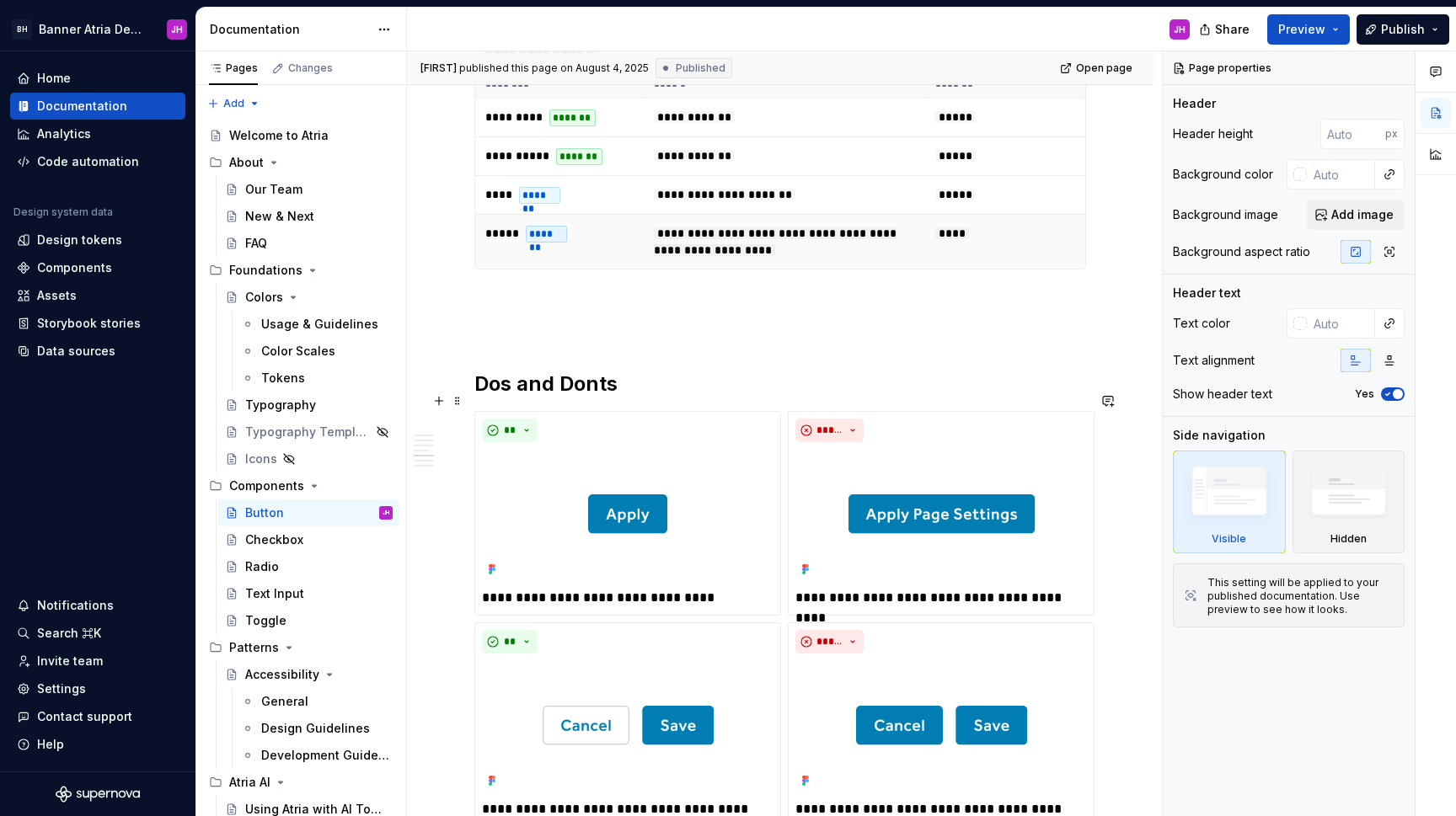scroll, scrollTop: 1662, scrollLeft: 0, axis: vertical 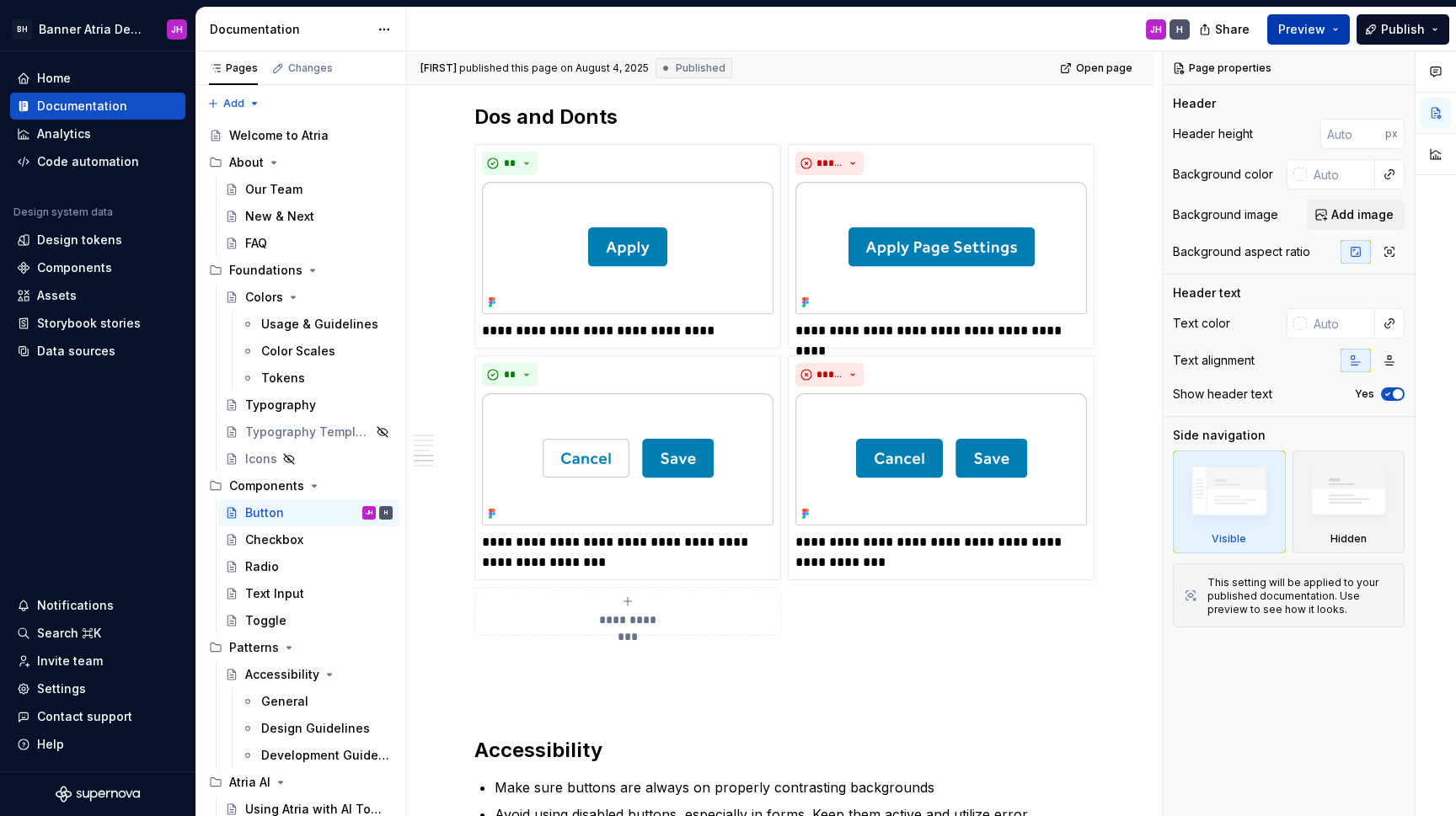 click on "Preview" at bounding box center [1309, 29] 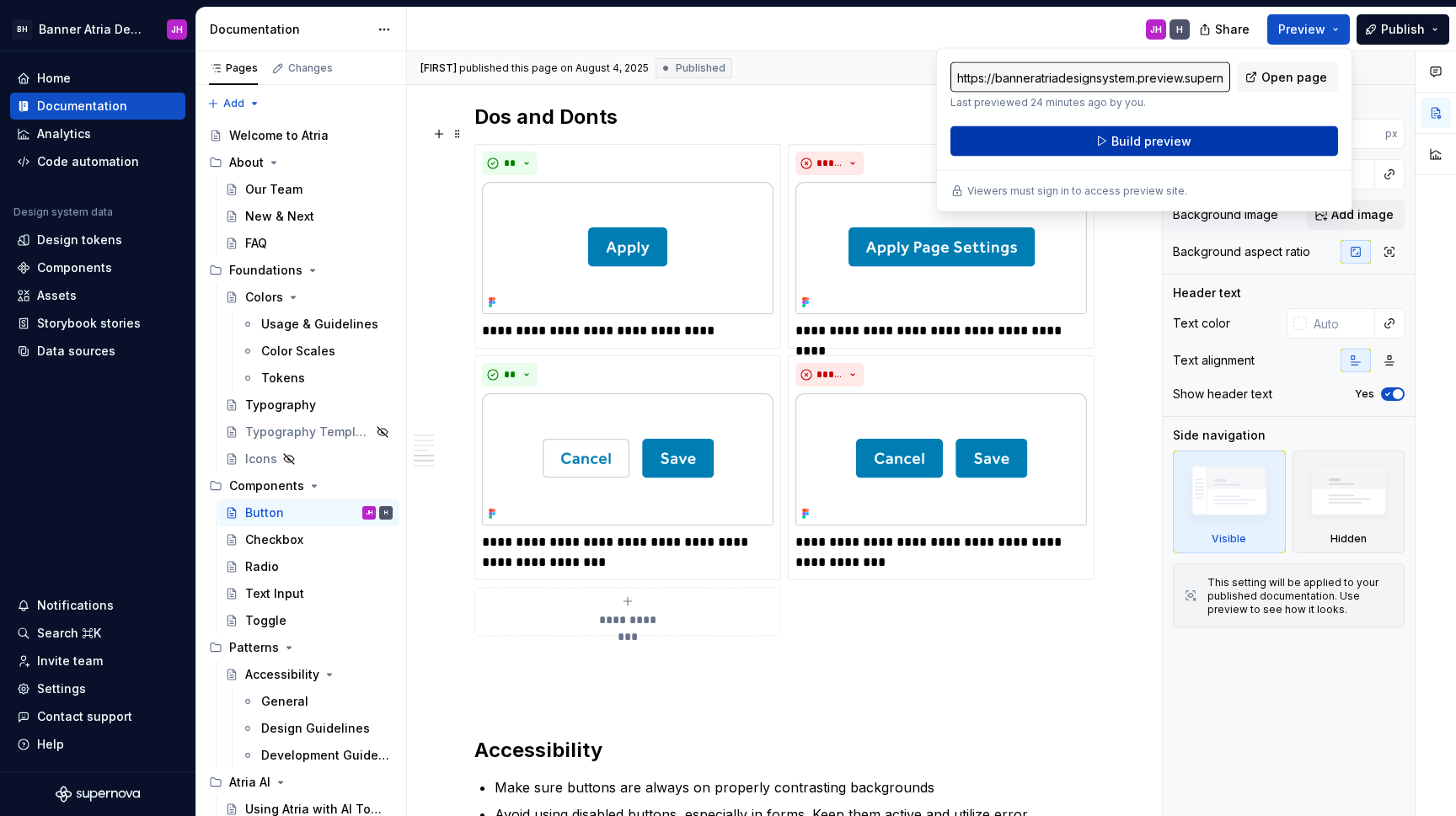 click on "Build preview" at bounding box center [1151, 141] 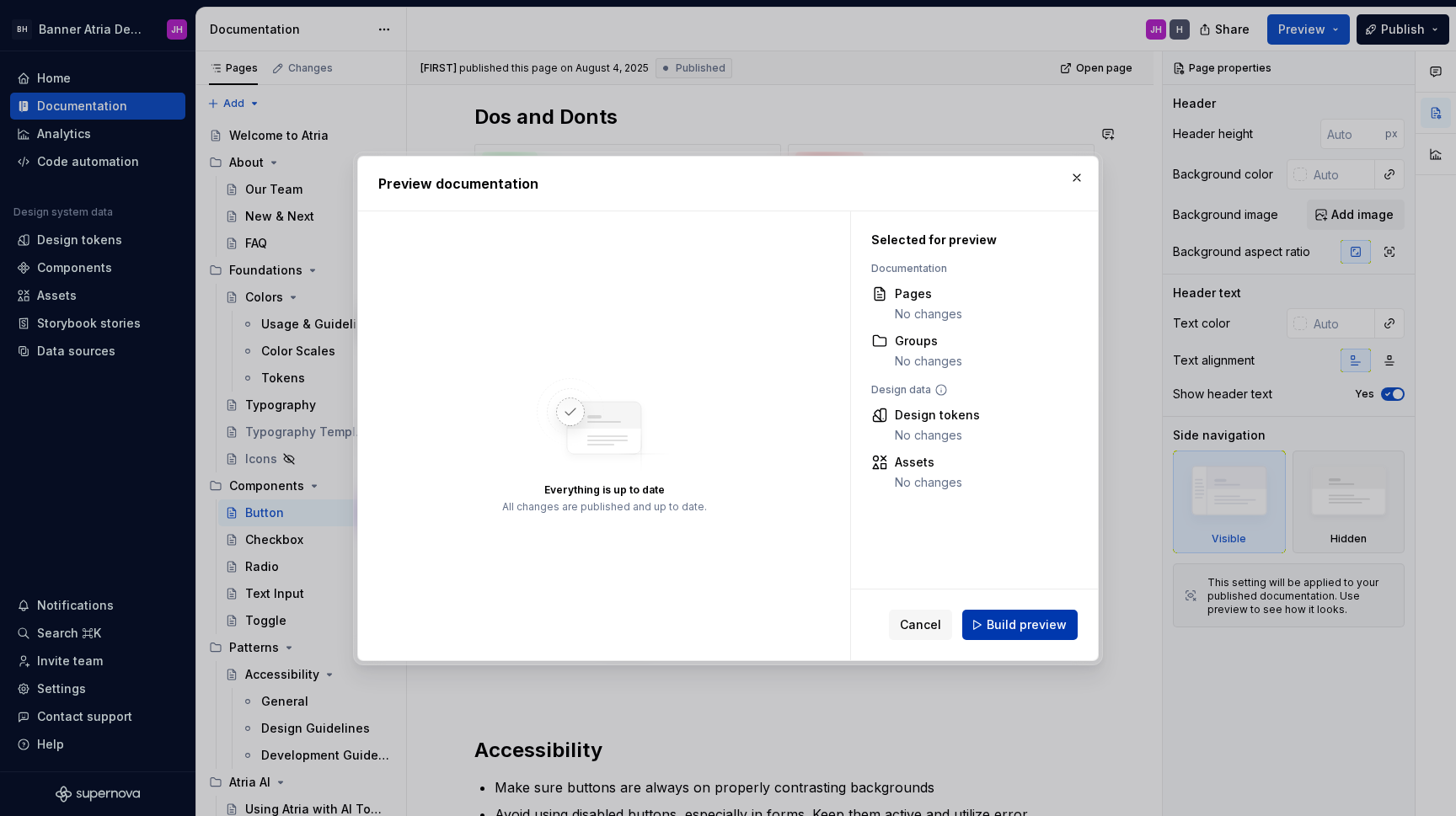 click on "Build preview" at bounding box center (1026, 625) 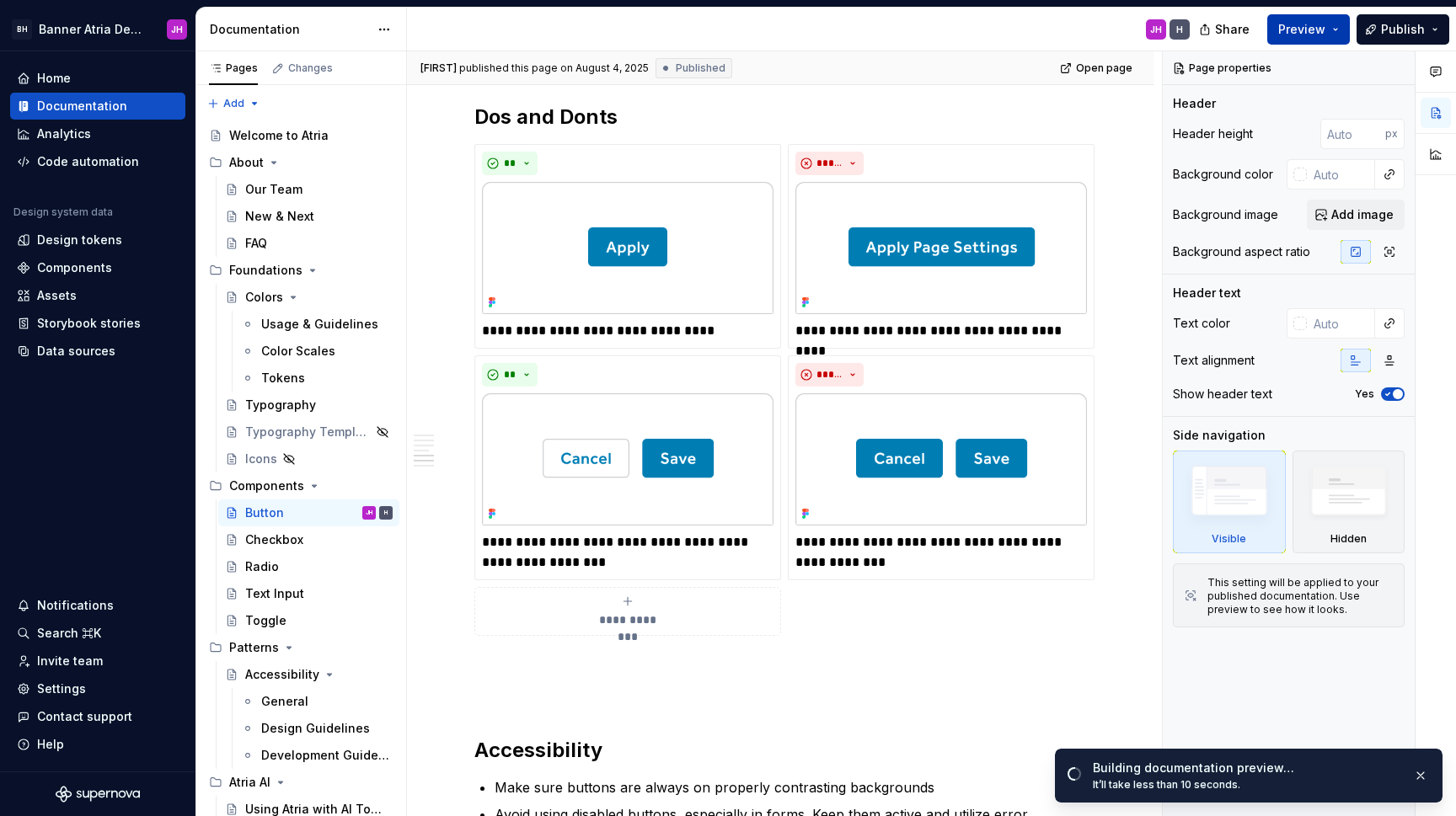 click on "Preview" at bounding box center (1302, 29) 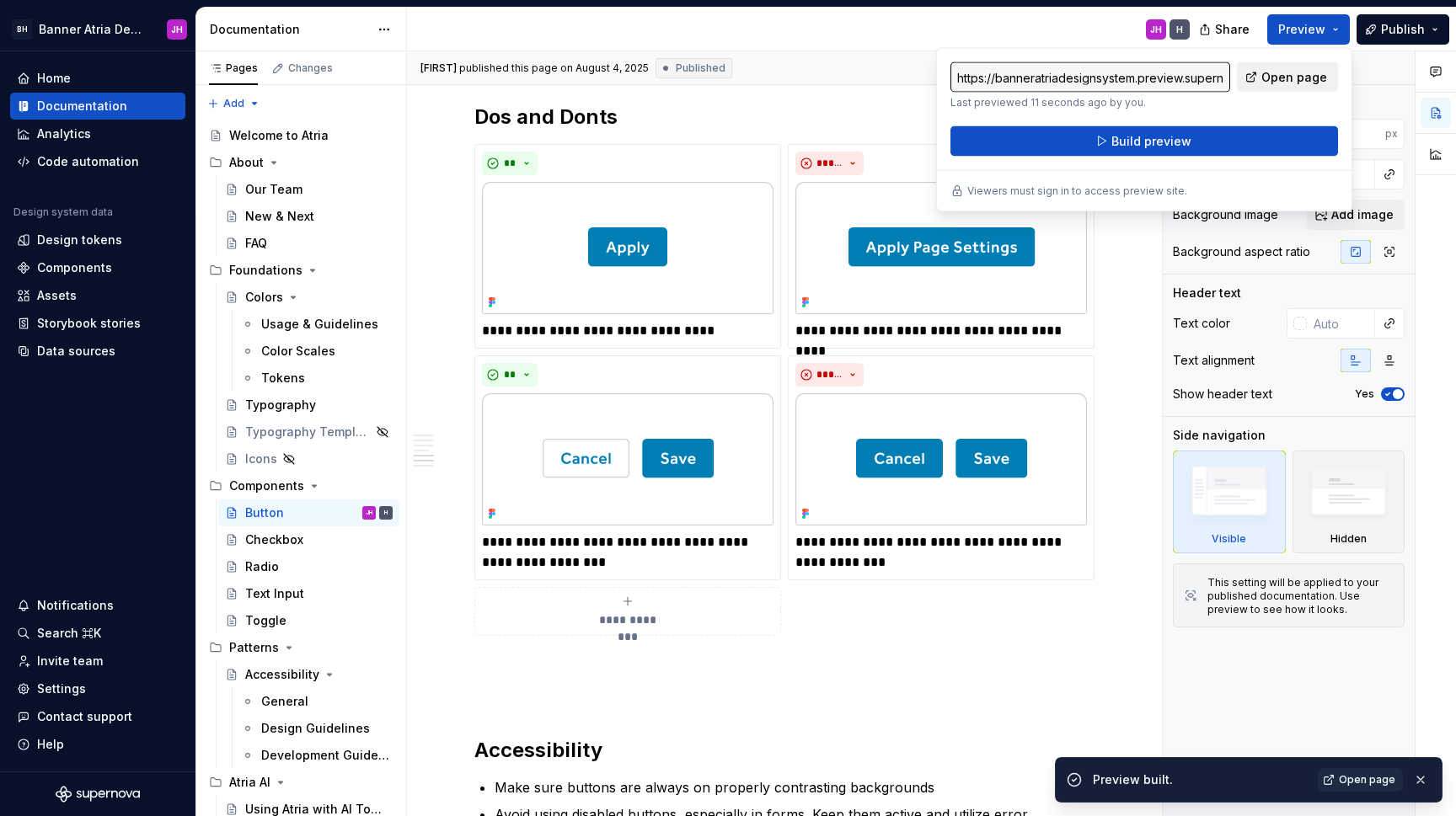 click on "Open page" at bounding box center [1294, 77] 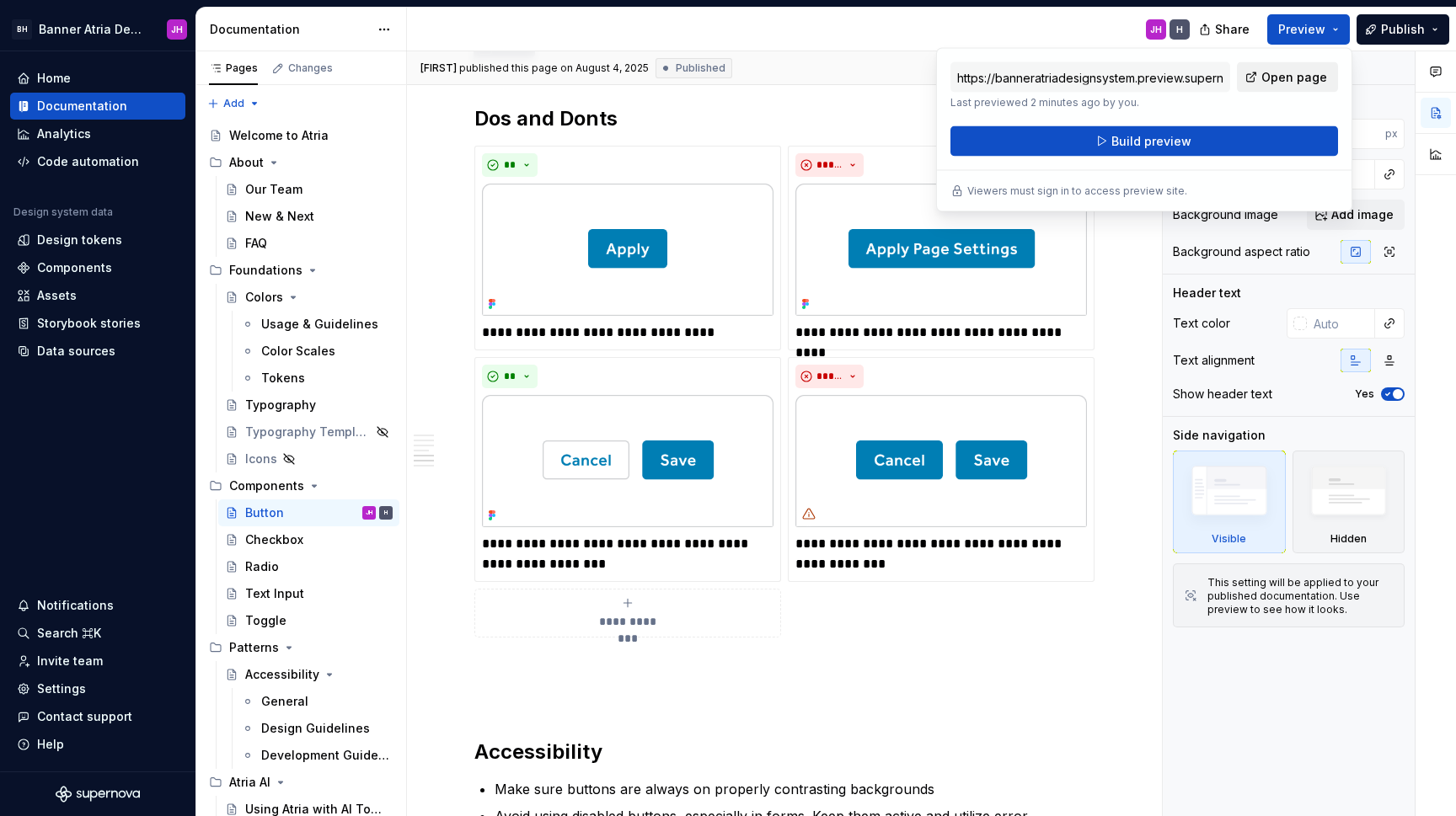 click on "Open page" at bounding box center (1294, 77) 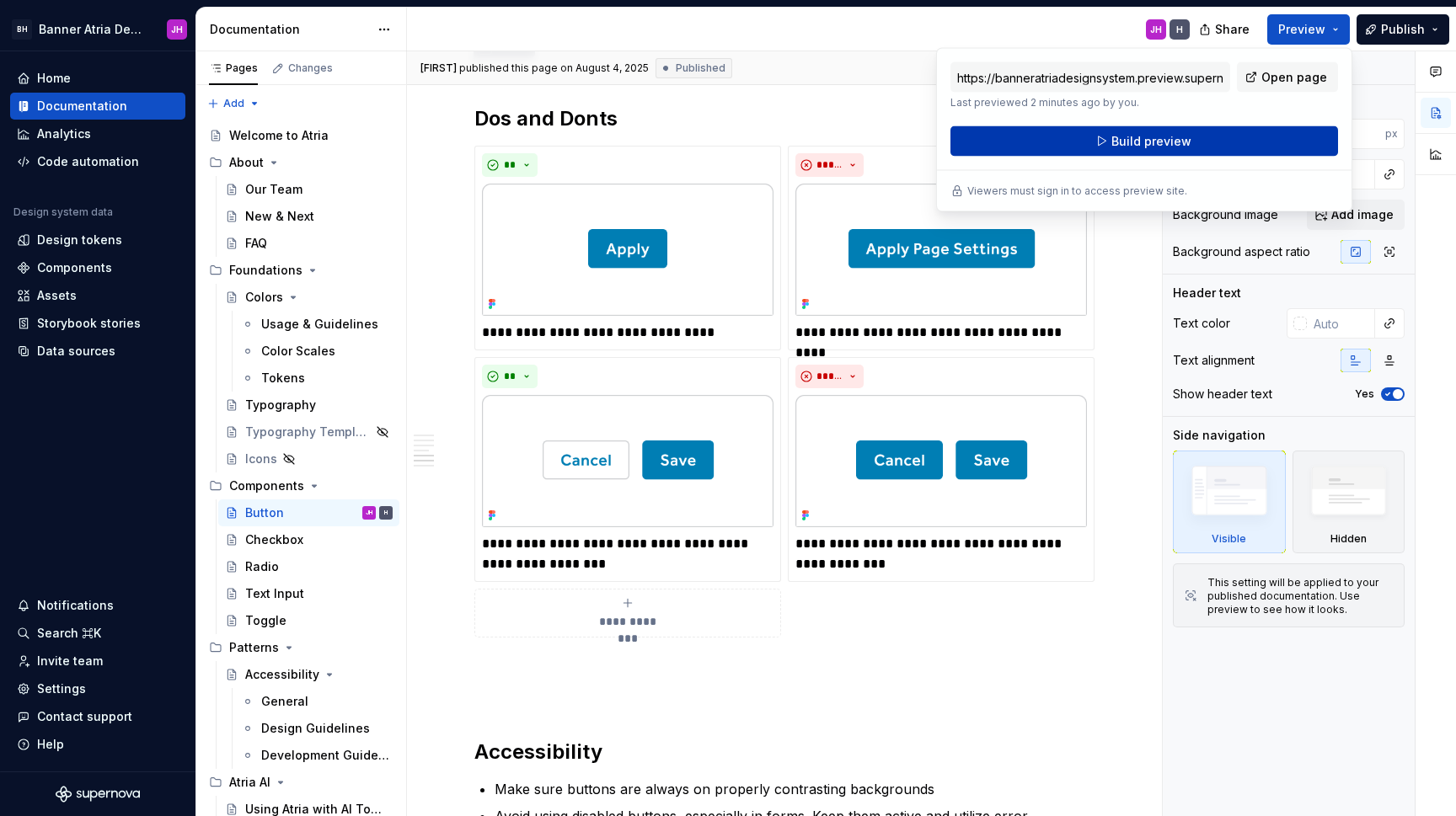 click on "Build preview" at bounding box center [1151, 141] 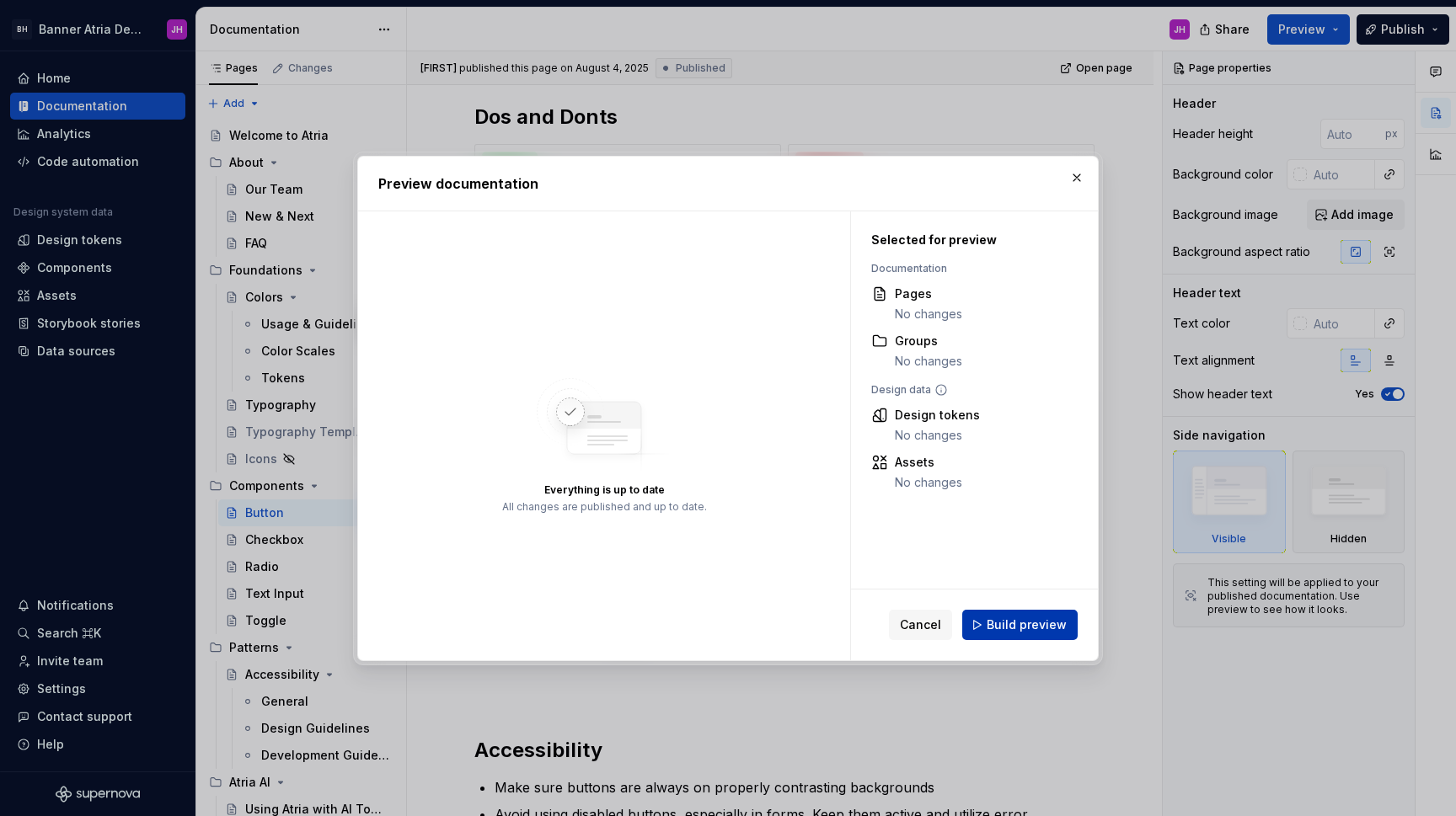 click on "Build preview" at bounding box center (1020, 625) 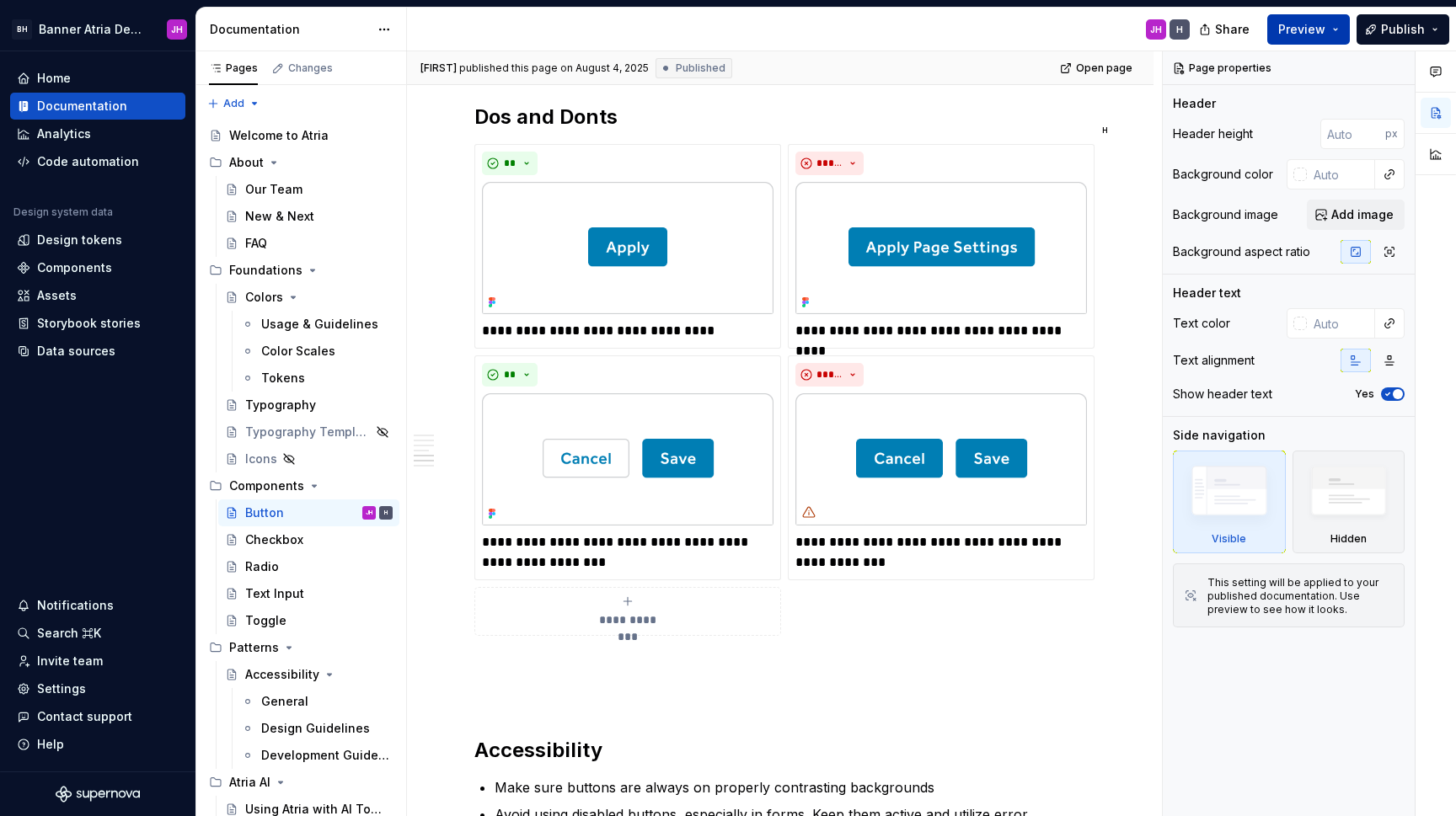 click on "Preview" at bounding box center [1309, 29] 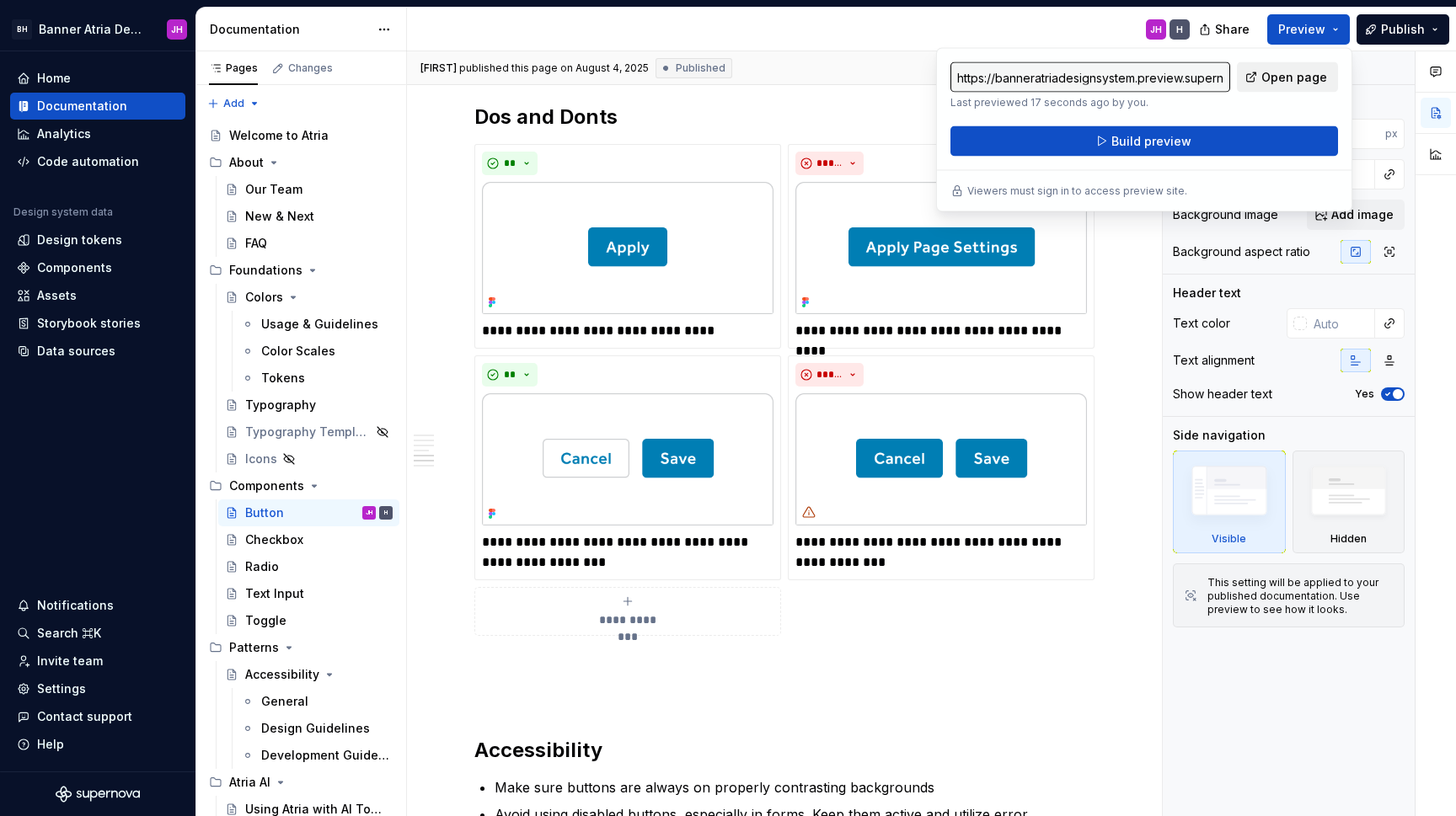 click on "Open page" at bounding box center [1294, 77] 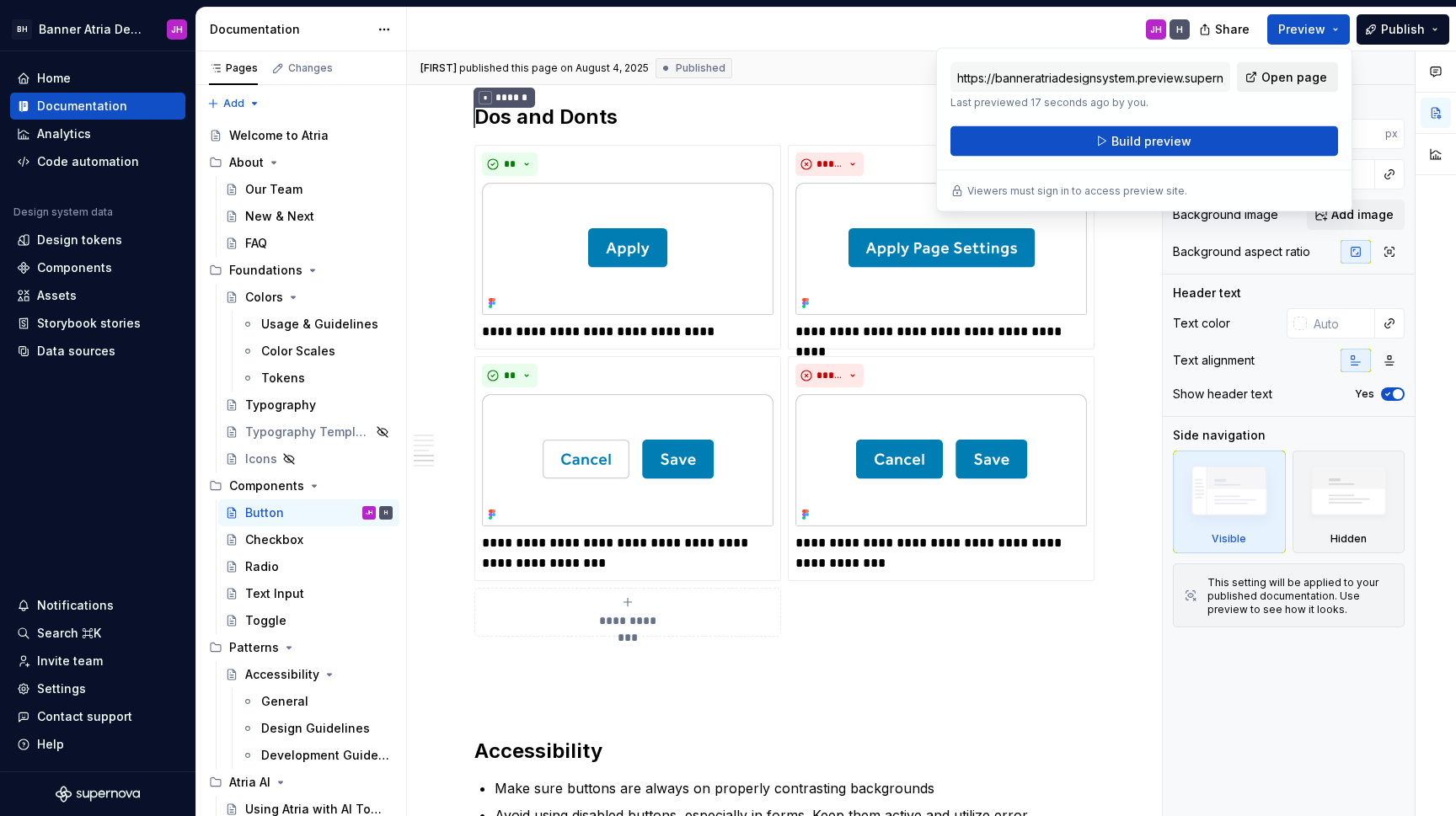 type on "*" 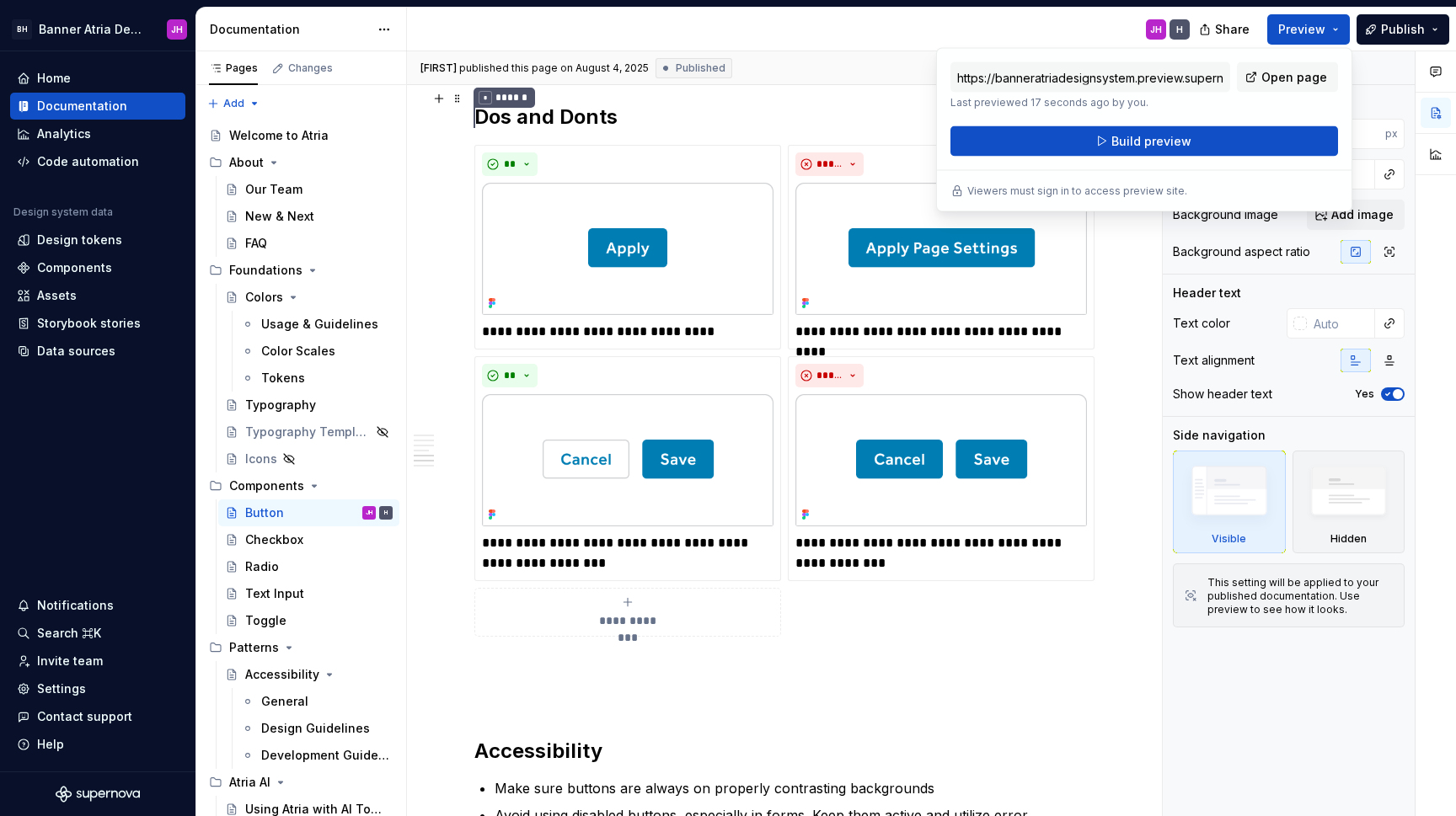 click on "**********" at bounding box center [780, 363] 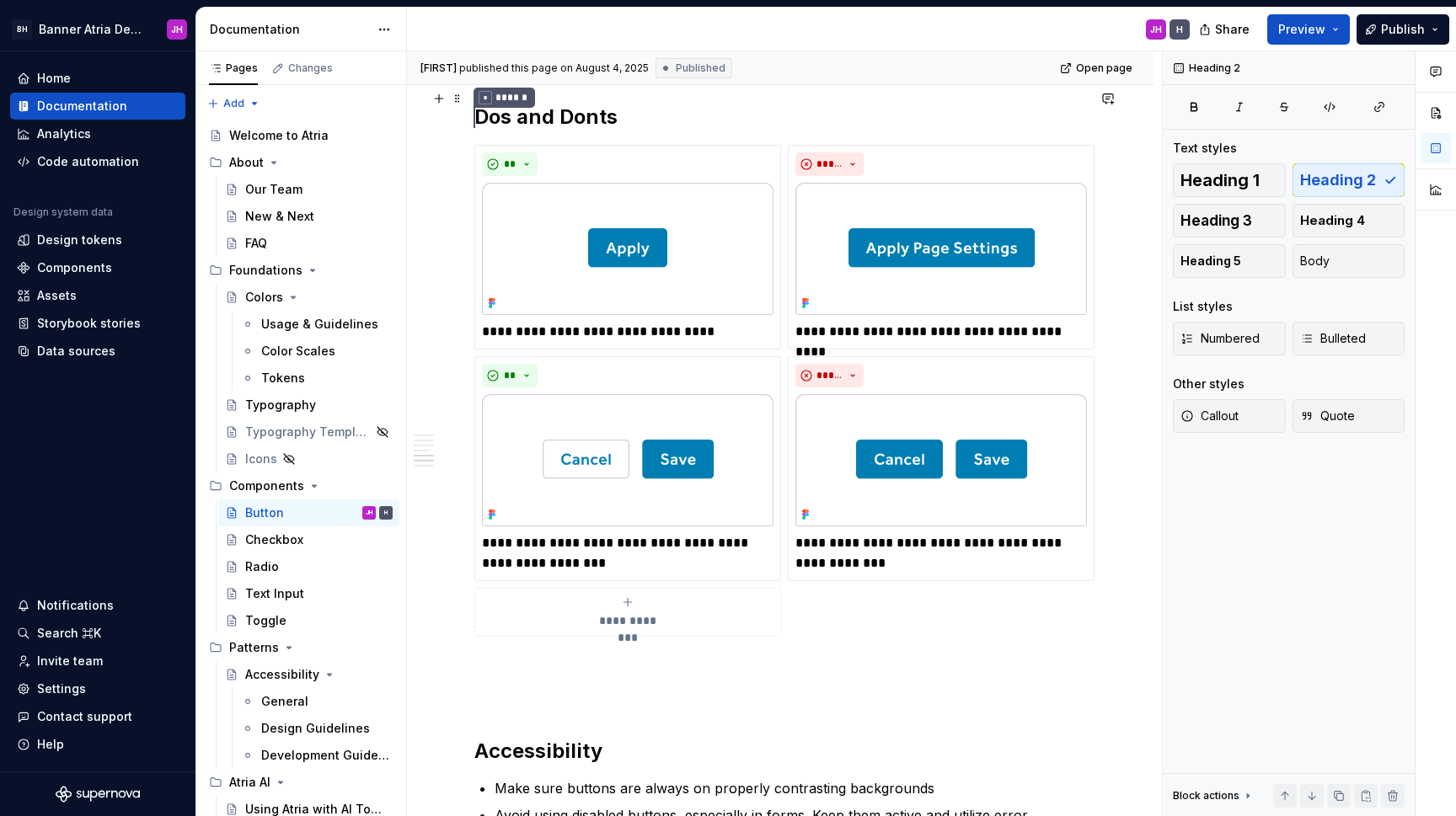 scroll, scrollTop: 1615, scrollLeft: 0, axis: vertical 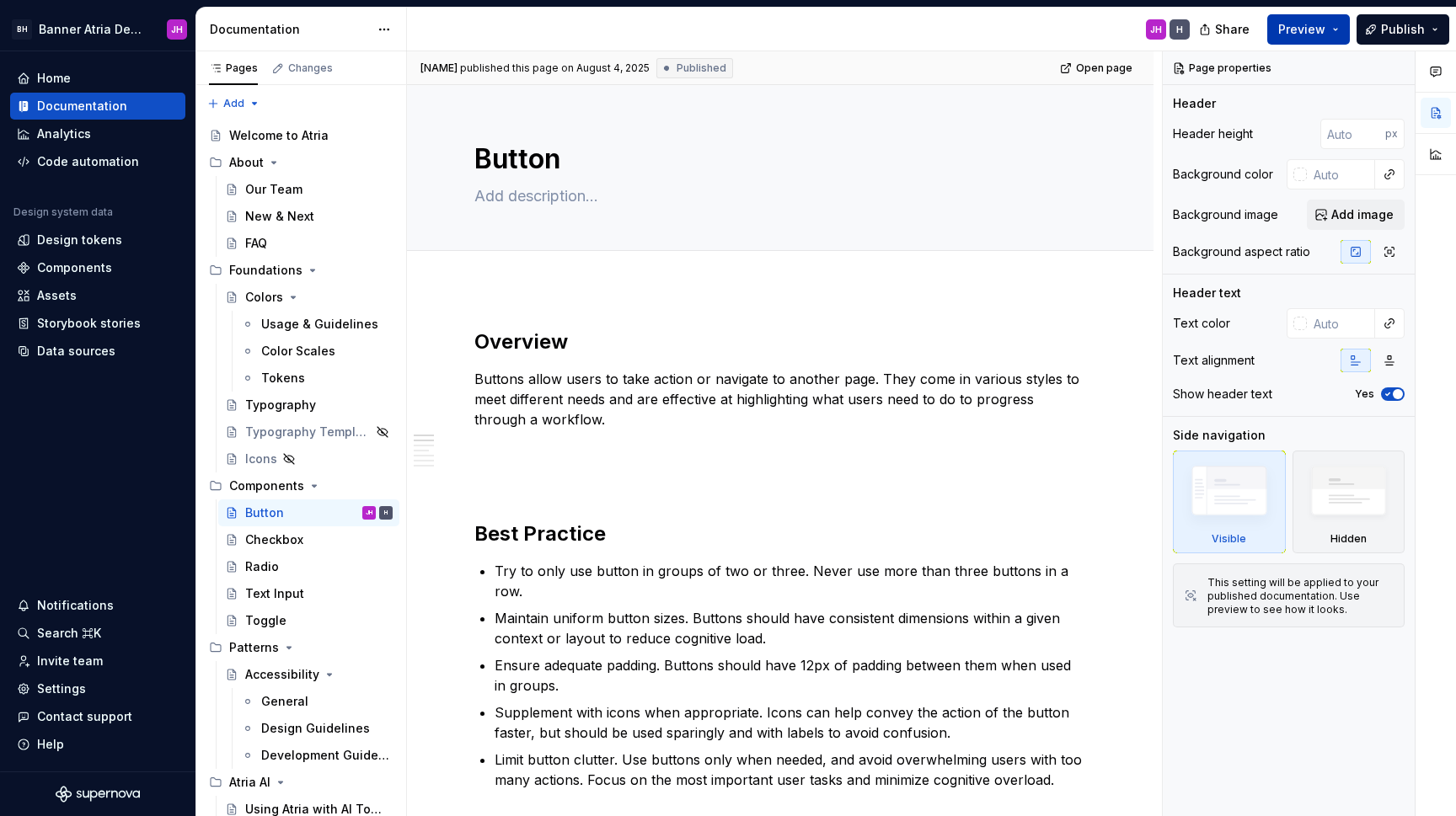 click on "Preview" at bounding box center [1309, 29] 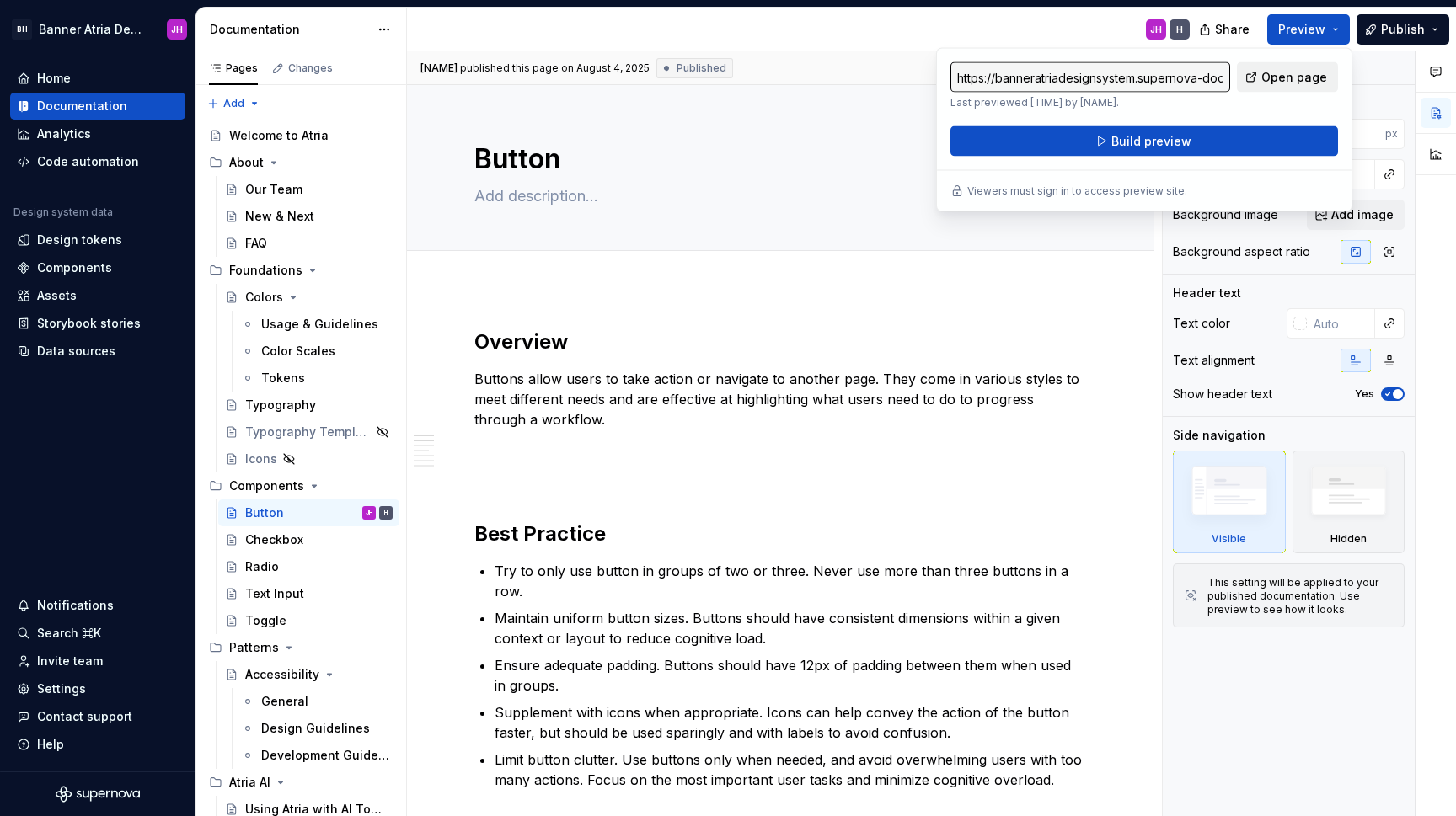 click on "Open page" at bounding box center (1294, 77) 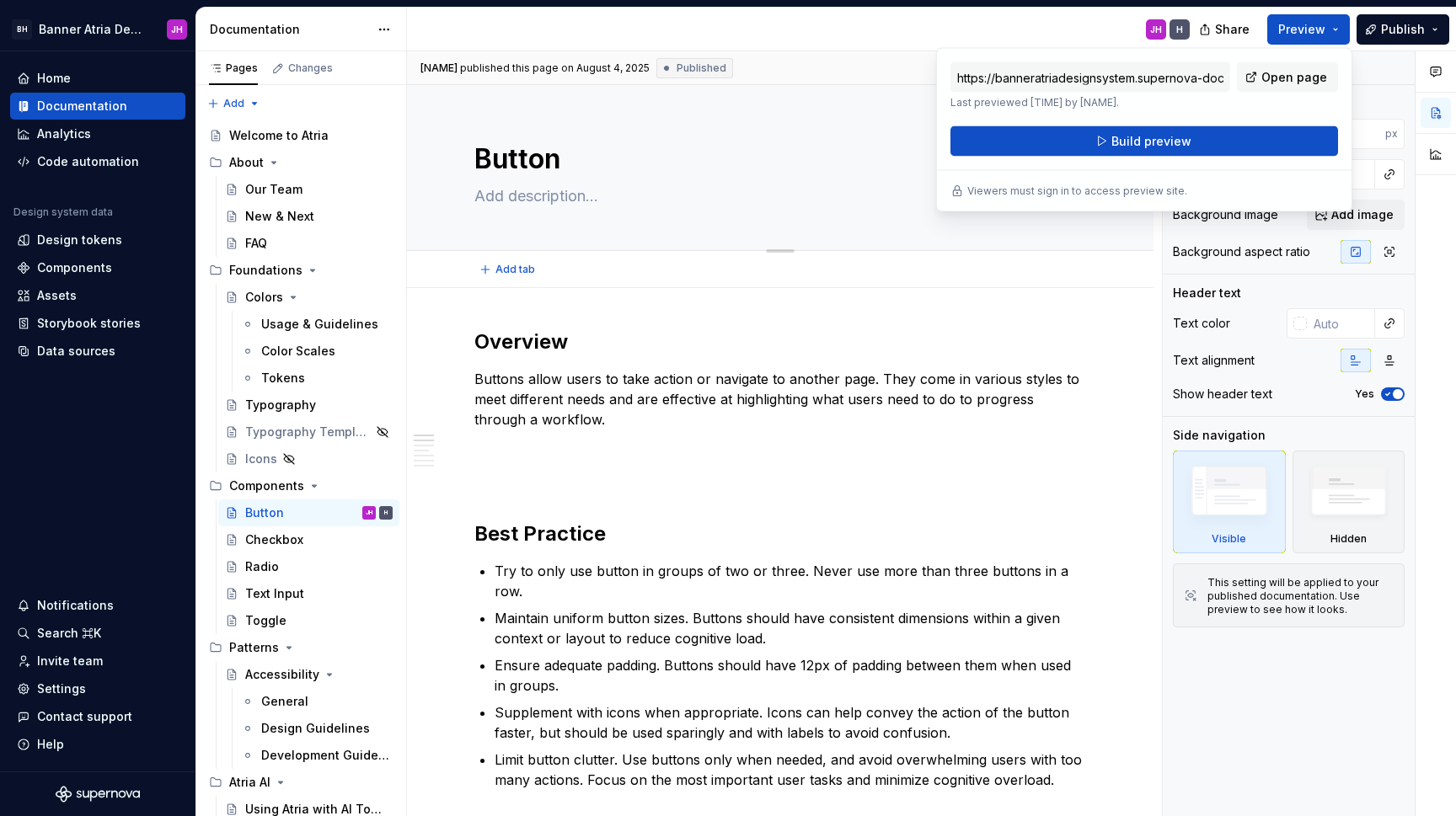 click on "Button" at bounding box center (780, 168) 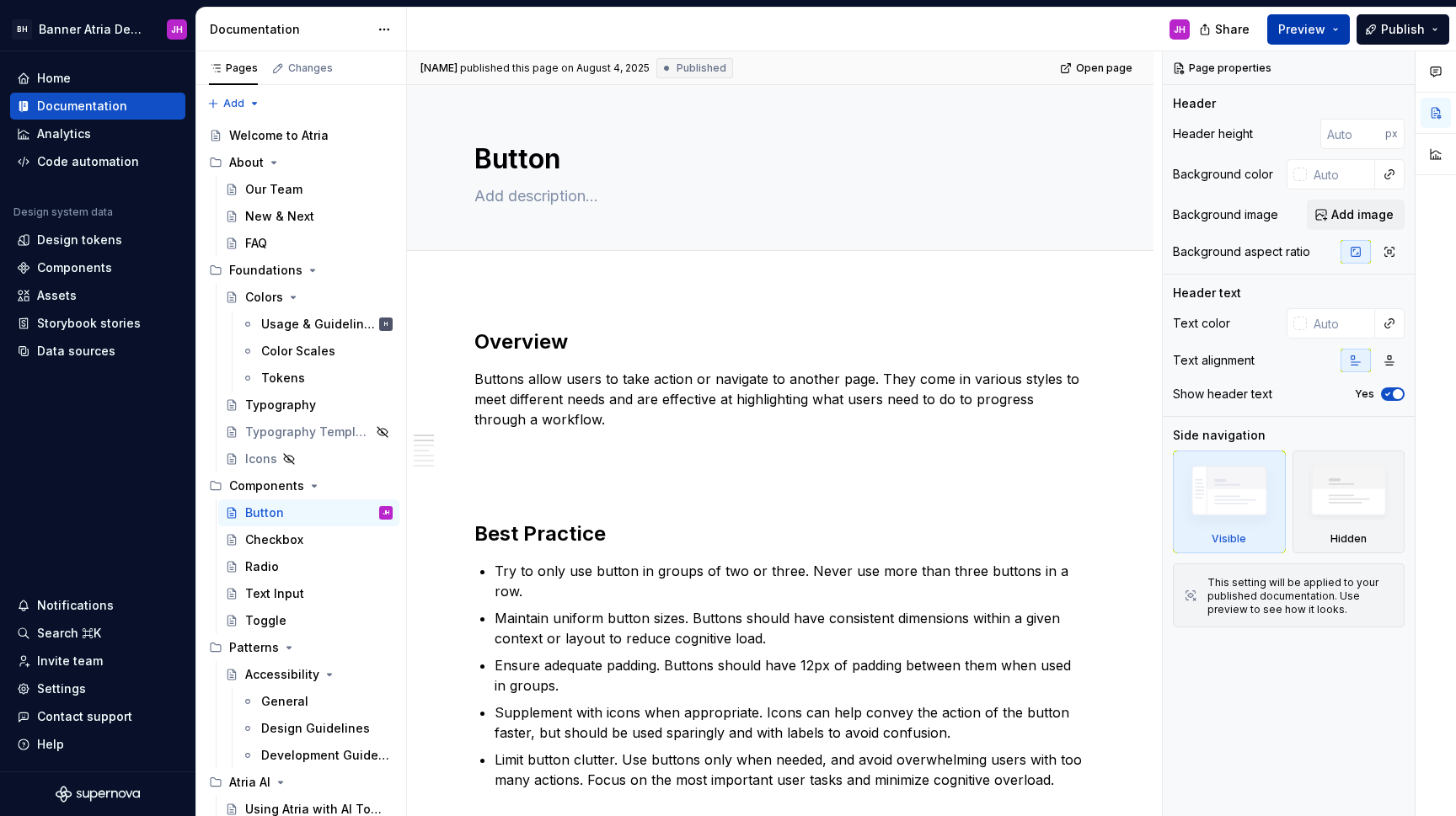 click on "Preview" at bounding box center [1309, 29] 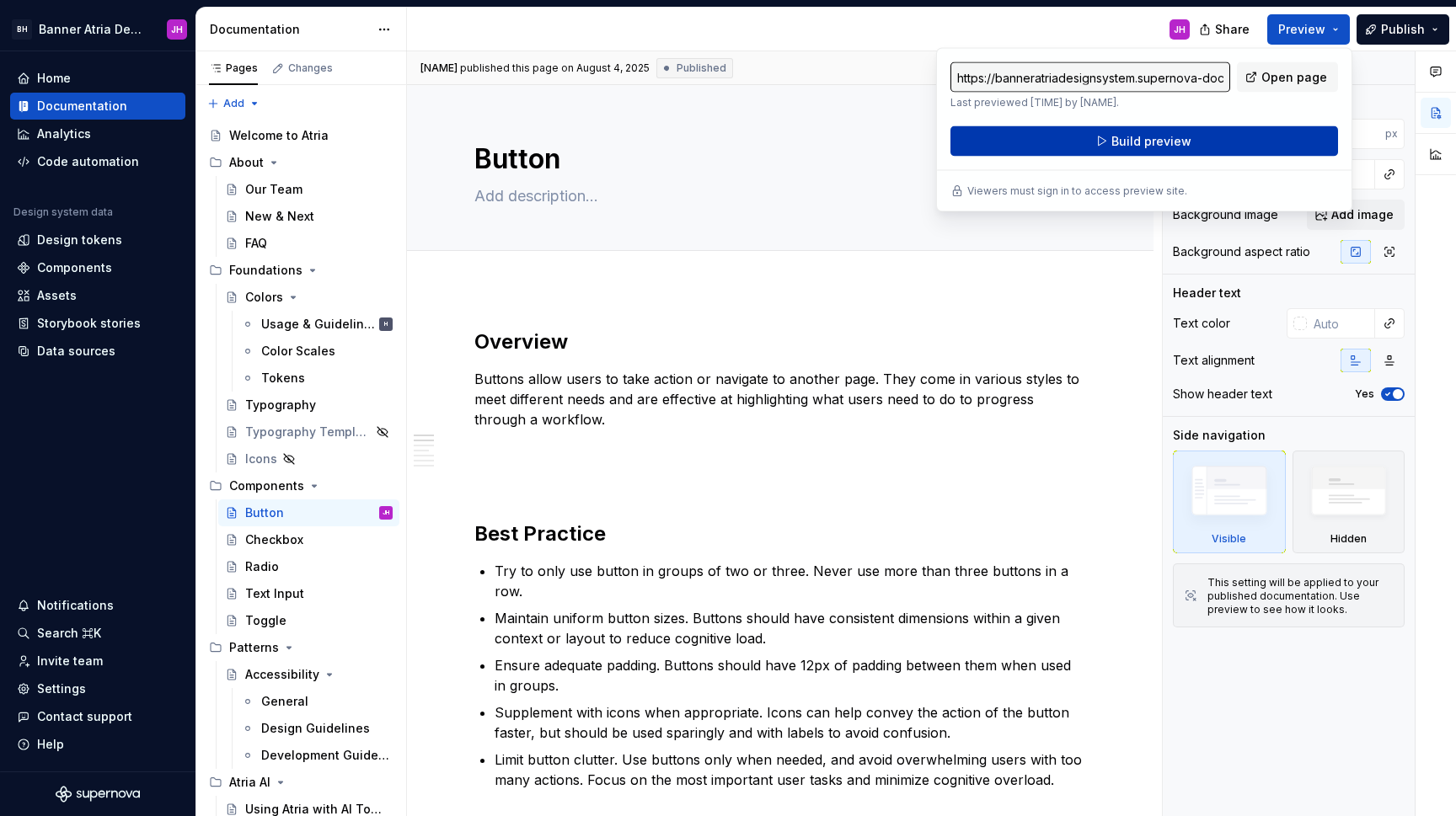 click on "Build preview" at bounding box center (1144, 141) 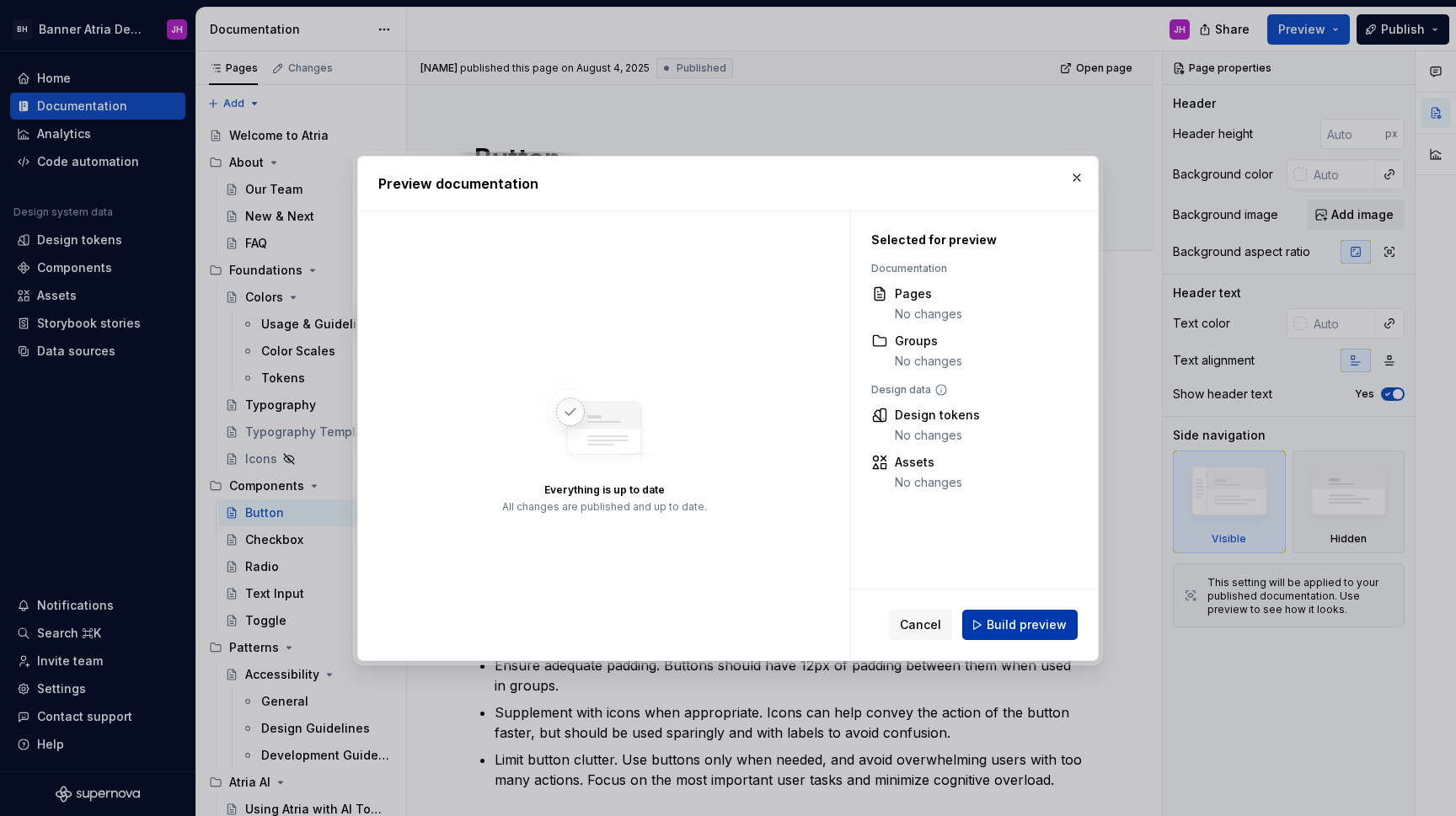 click on "Build preview" at bounding box center [1026, 625] 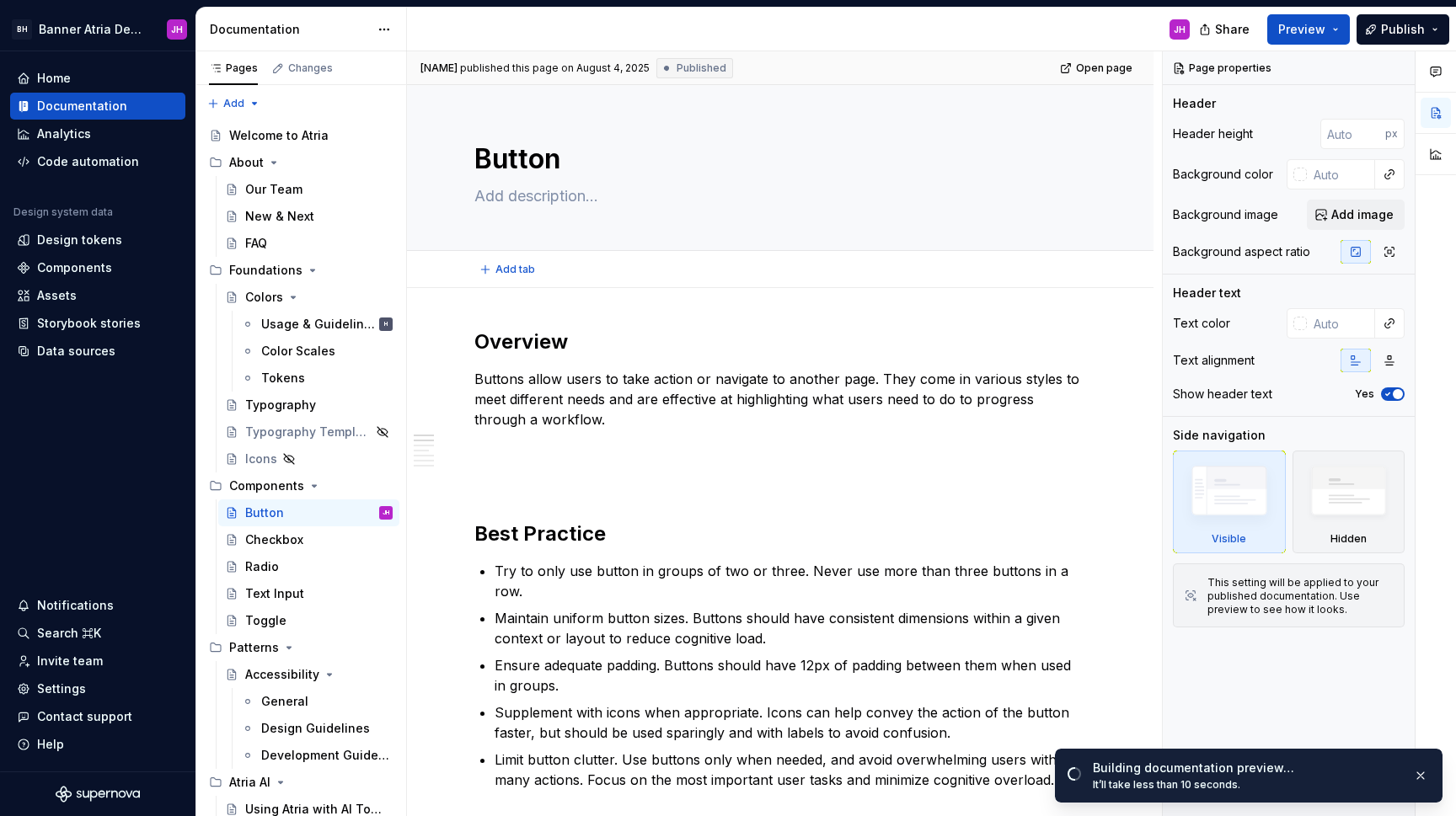 type on "*" 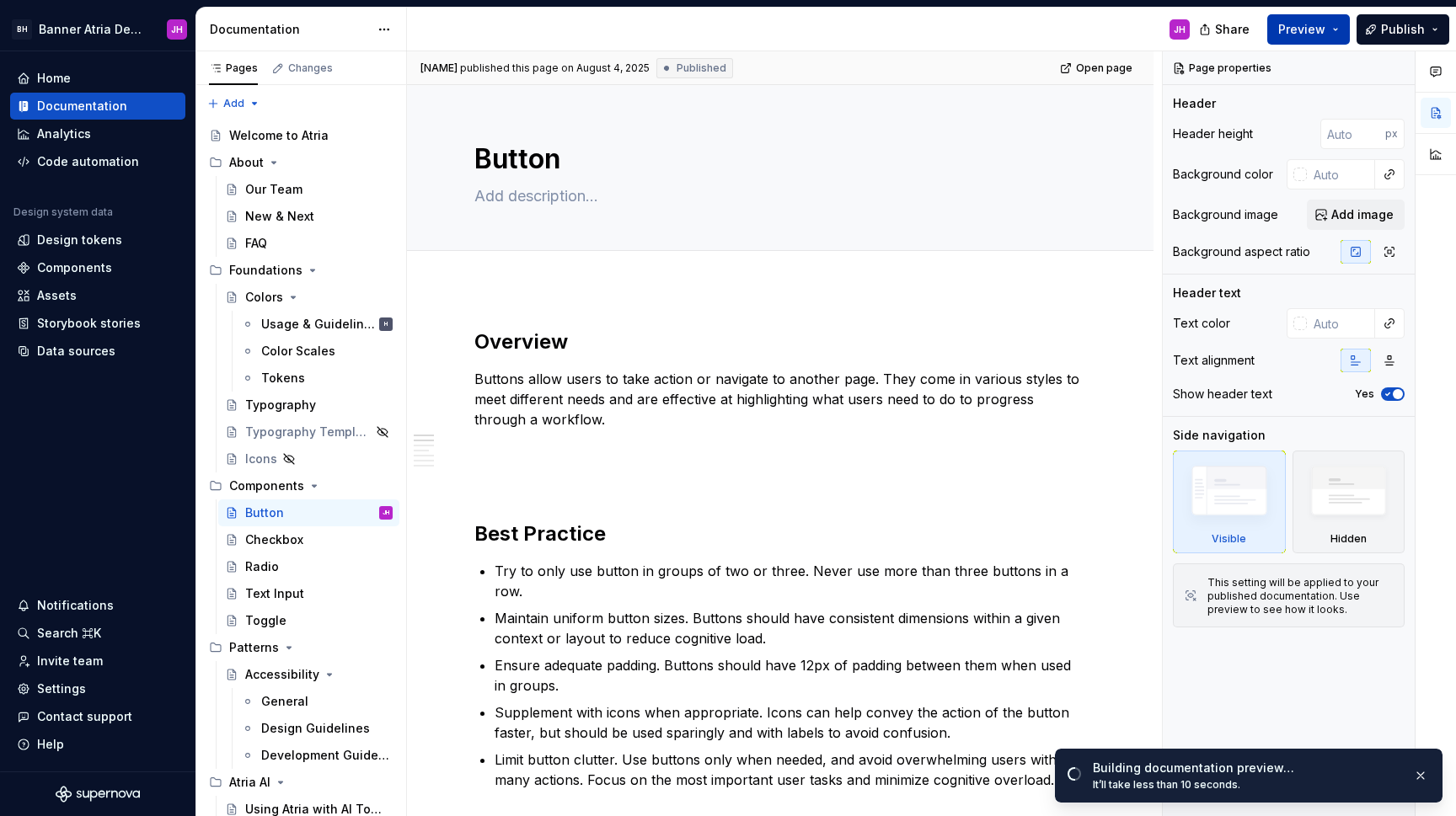 click on "Preview" at bounding box center [1302, 29] 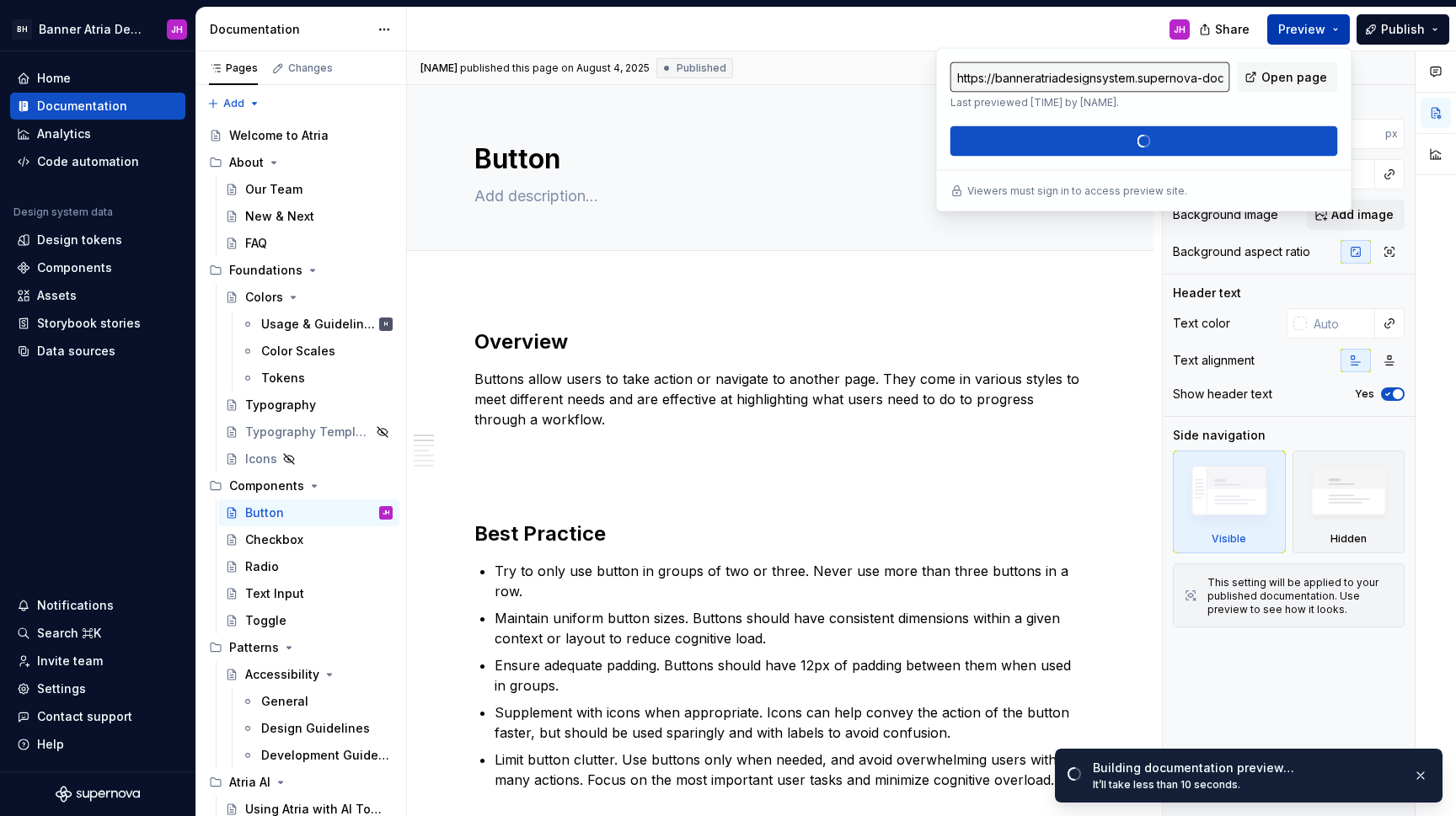 type on "https://banneratriadesignsystem.preview.supernova-docs.io/latest/components/button-YOskp7VZ-YOskp7VZ" 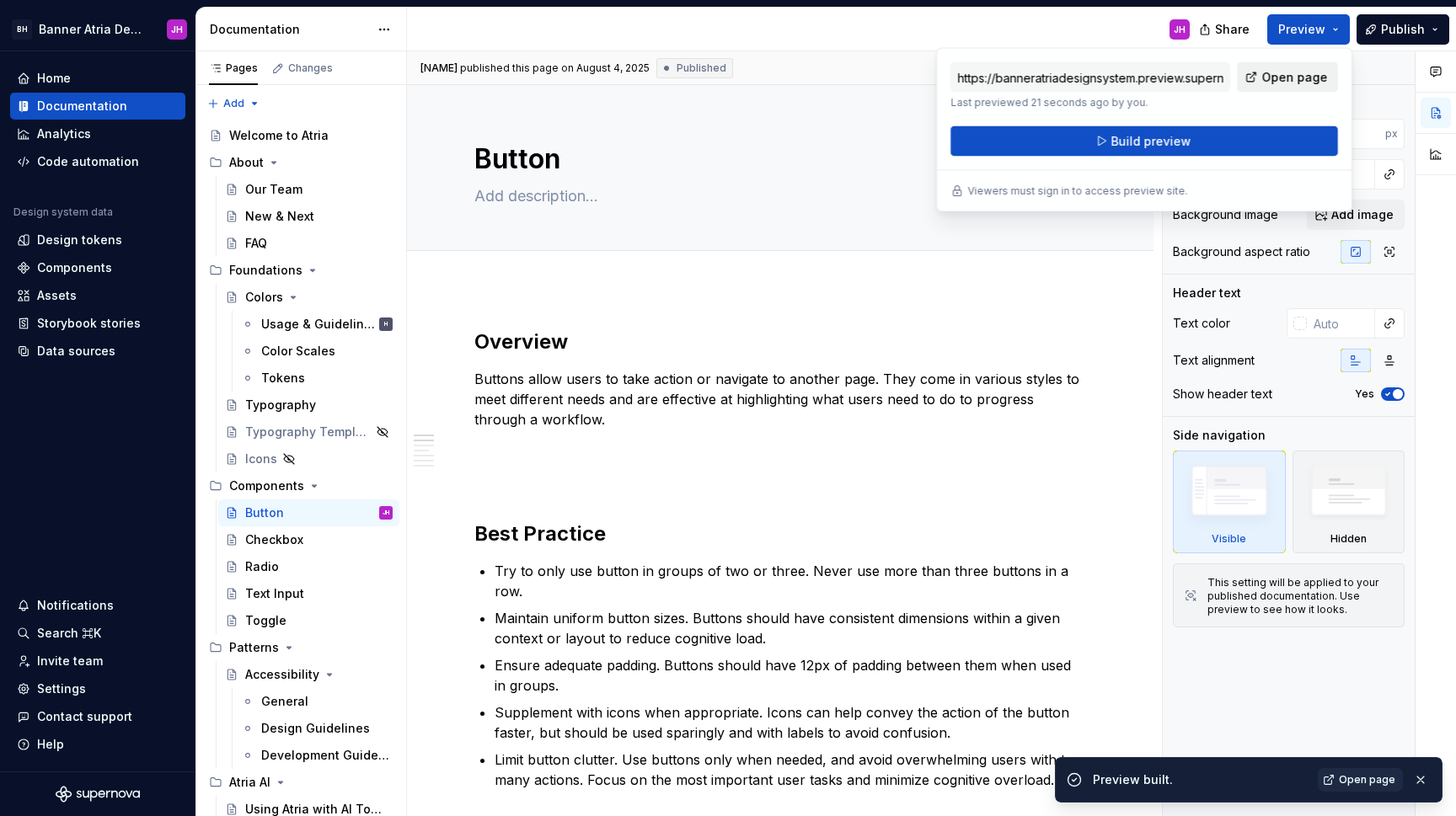 click on "Open page" at bounding box center [1294, 77] 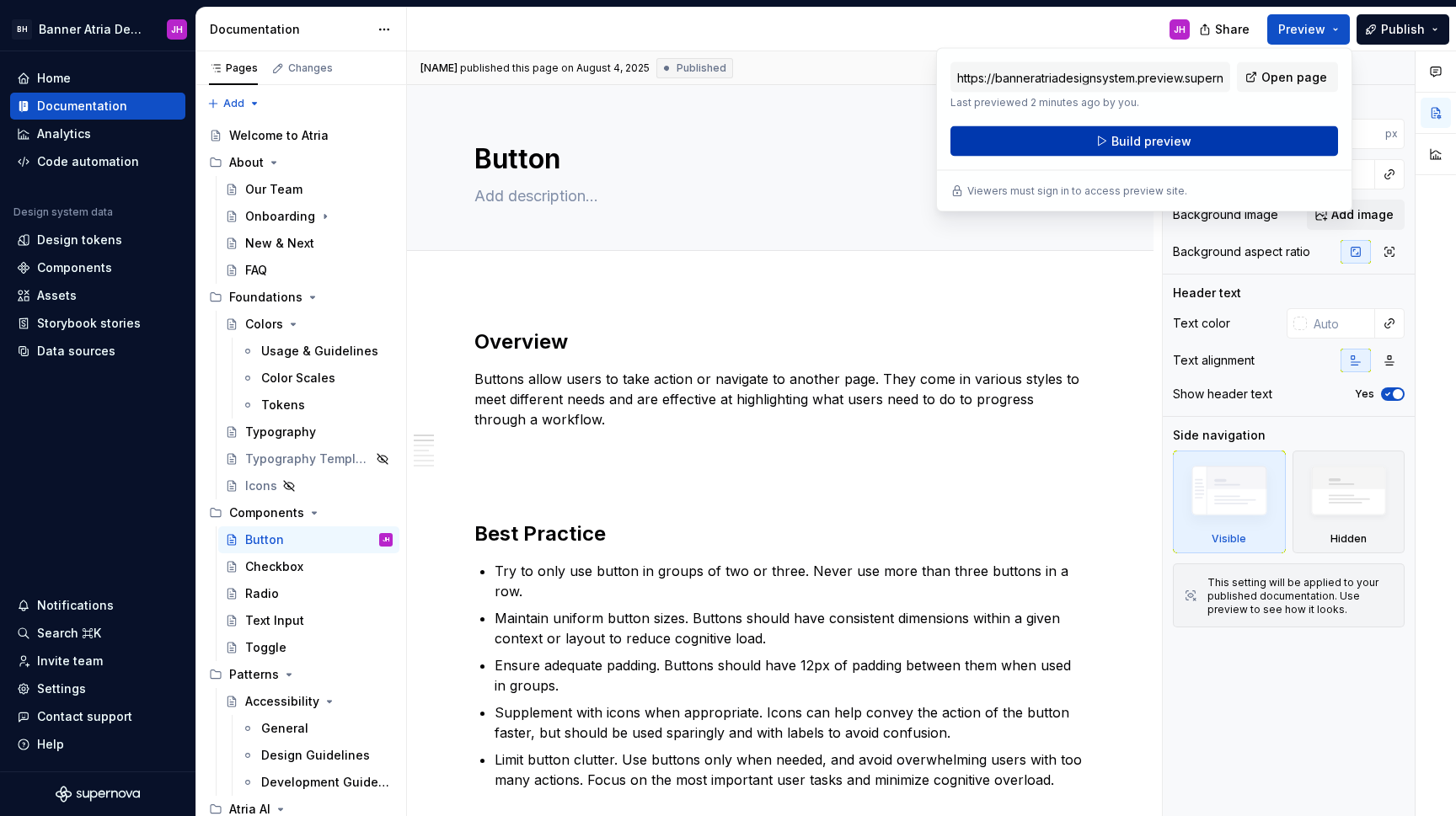click on "Build preview" at bounding box center (1144, 141) 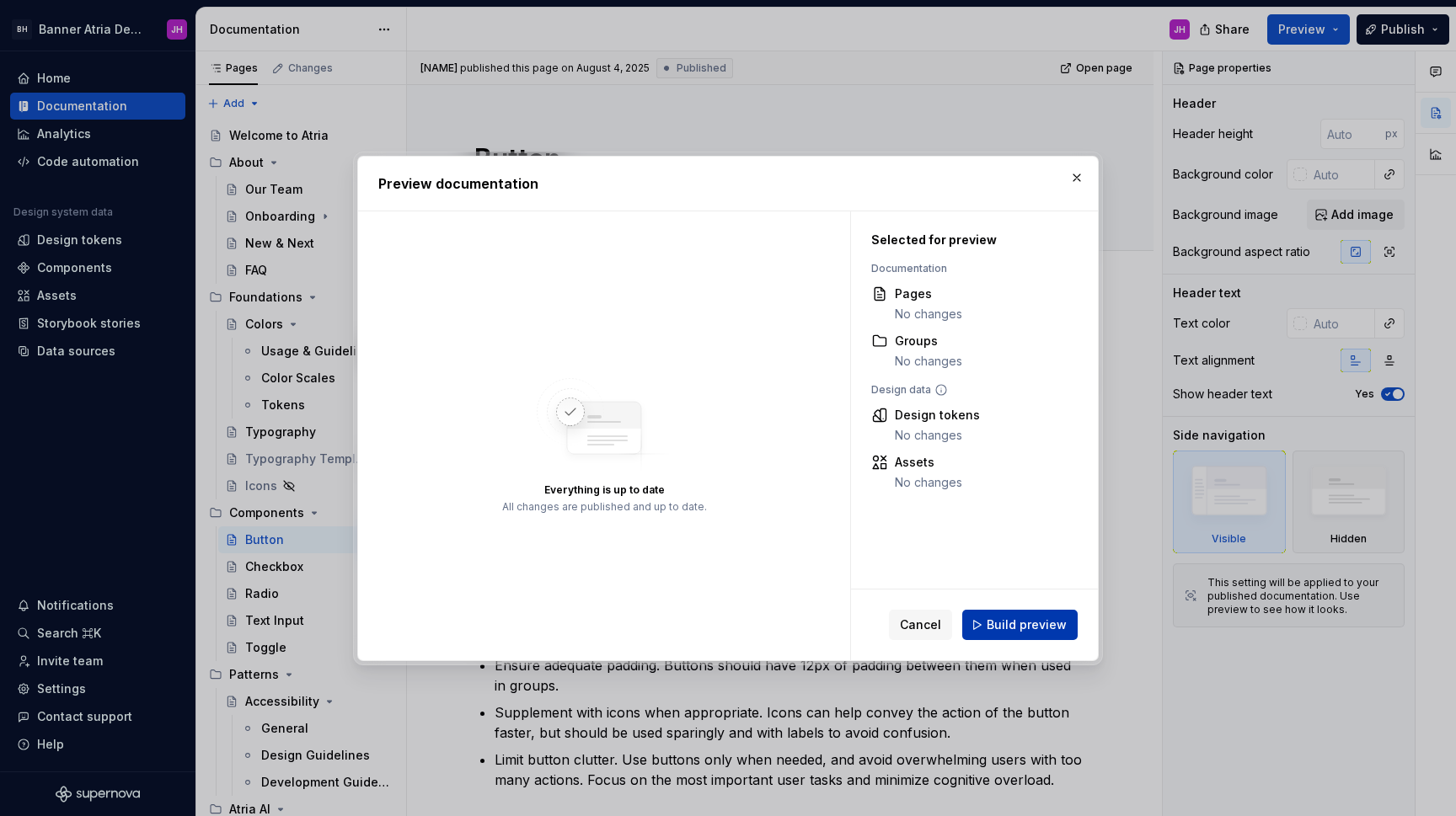 click on "Build preview" at bounding box center [1020, 625] 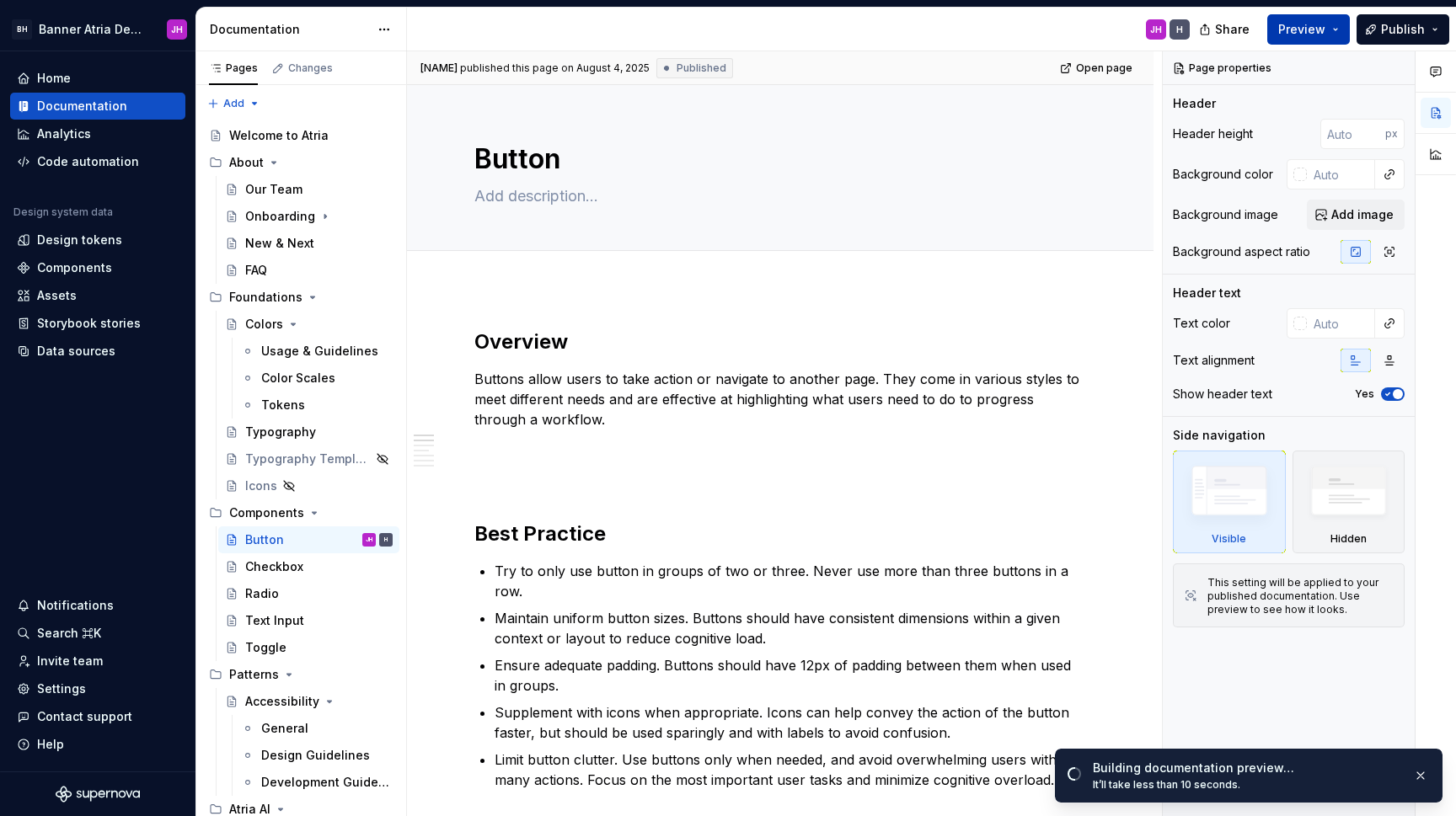 click on "Preview" at bounding box center [1302, 29] 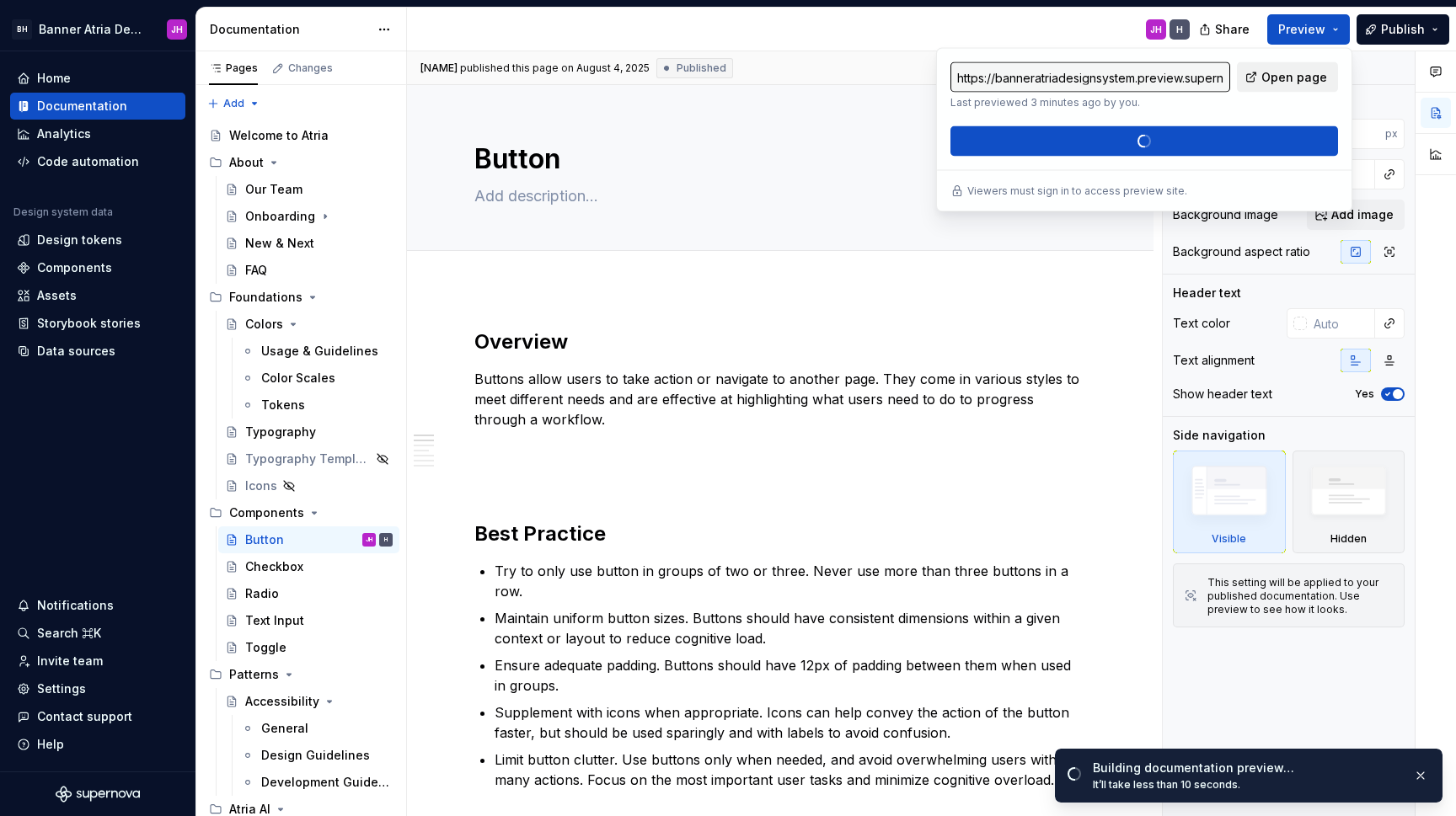 click on "Open page" at bounding box center (1294, 77) 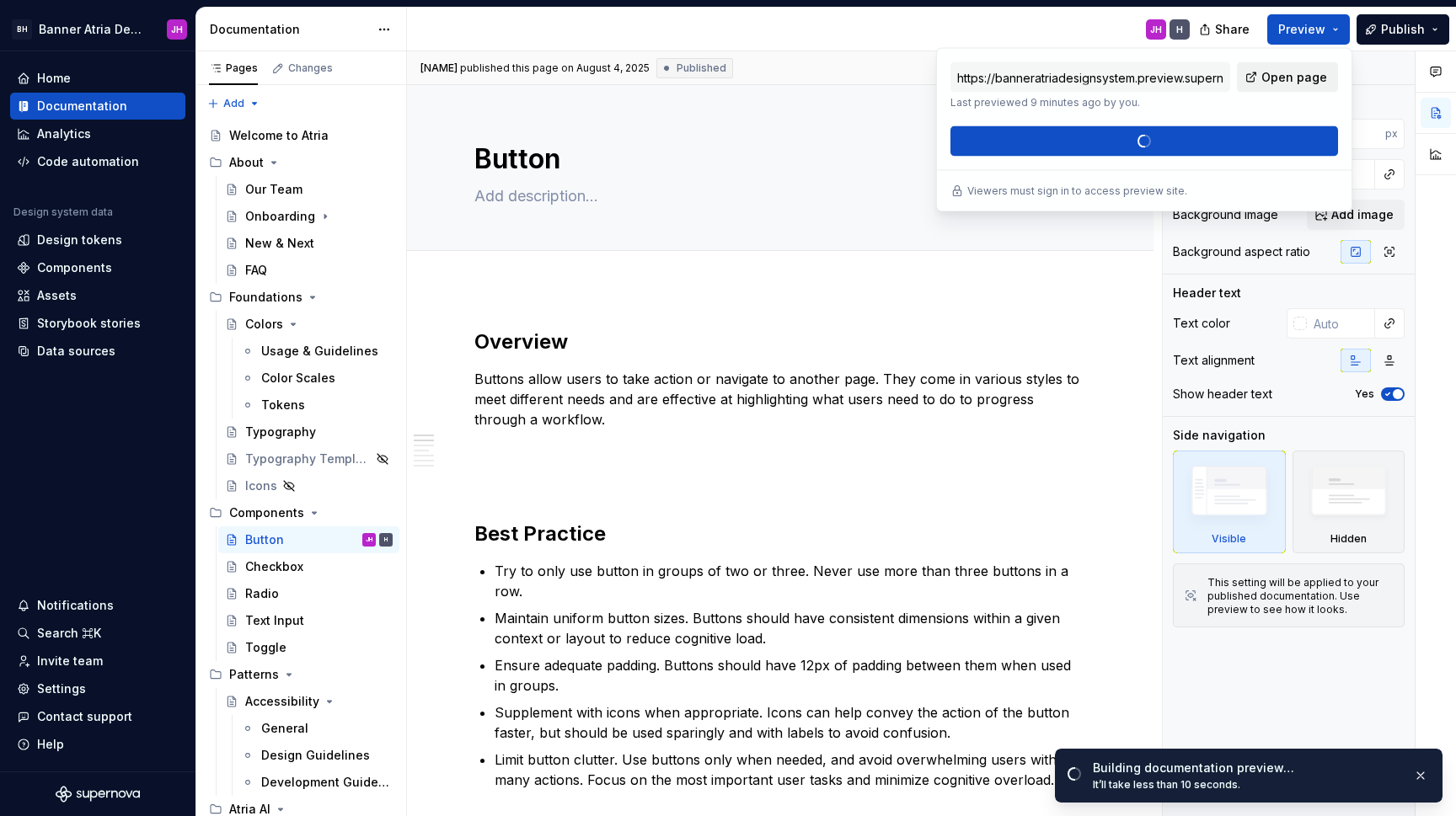 type on "*" 